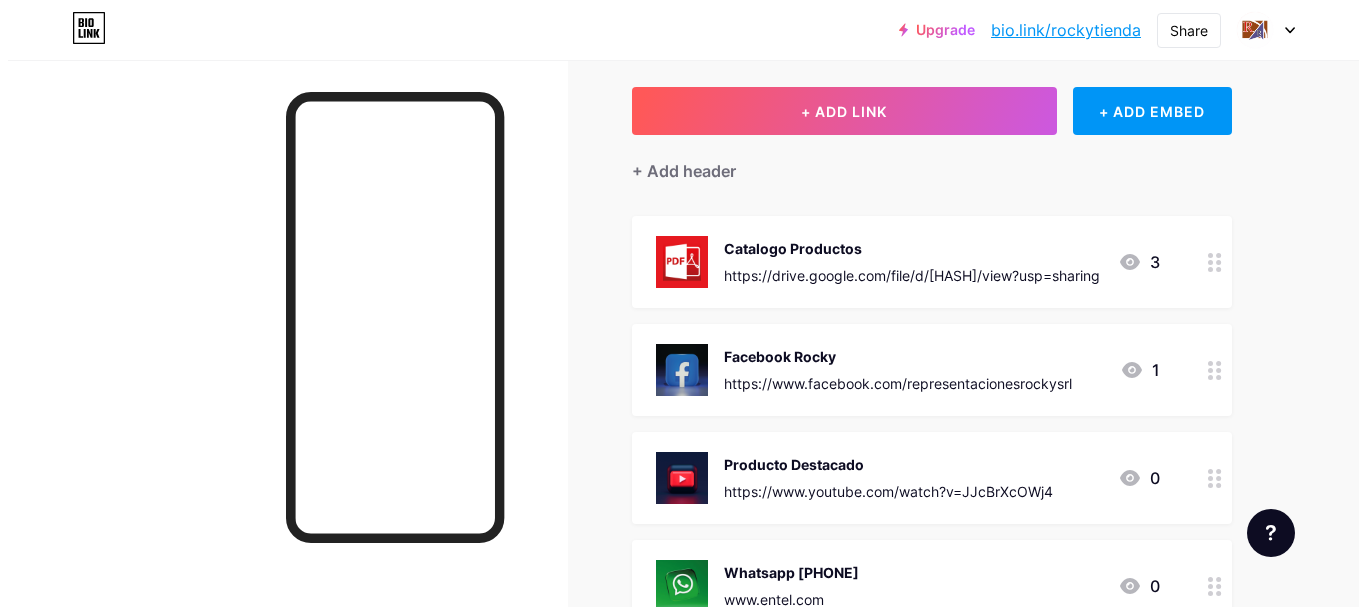 scroll, scrollTop: 100, scrollLeft: 0, axis: vertical 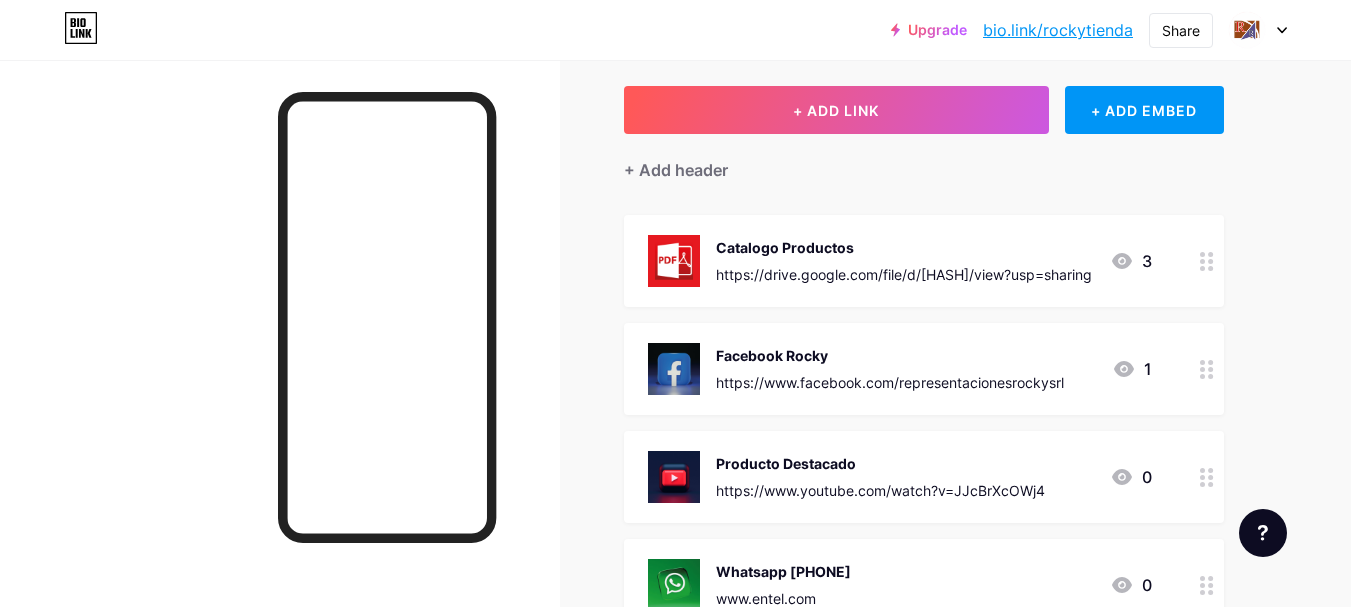 click on "Producto Destacado
https://www.youtube.com/watch?v=JJcBrXcOWj4" at bounding box center (880, 477) 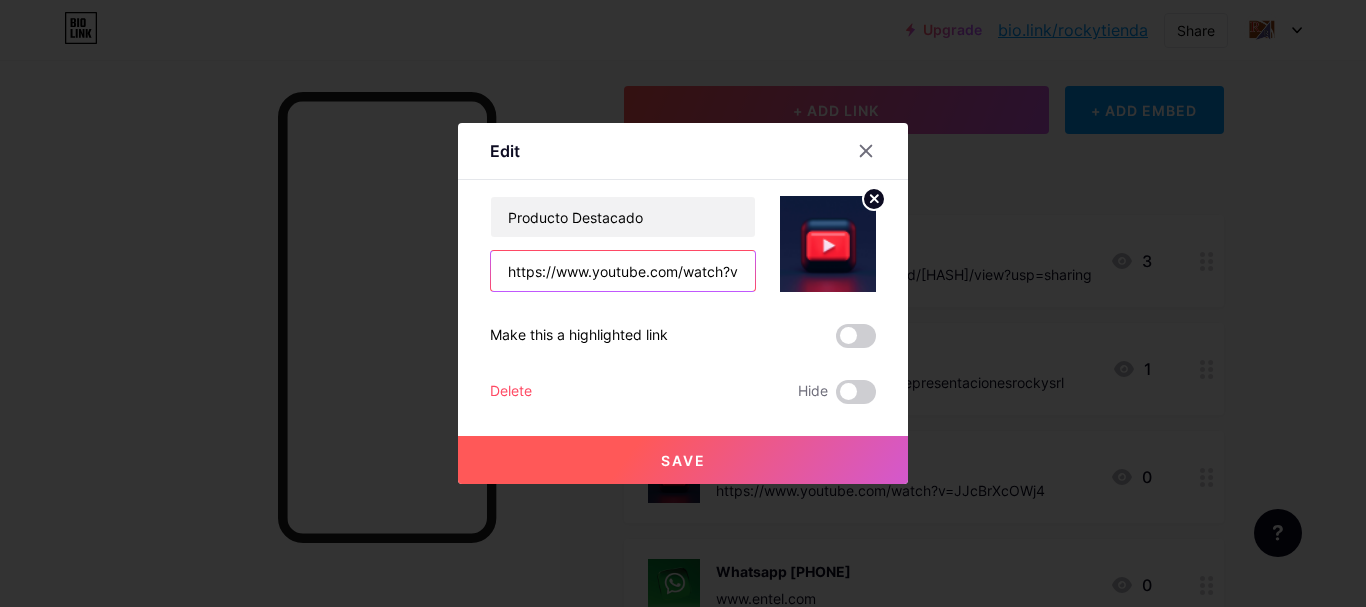 click on "https://www.youtube.com/watch?v=JJcBrXcOWj4" at bounding box center (623, 271) 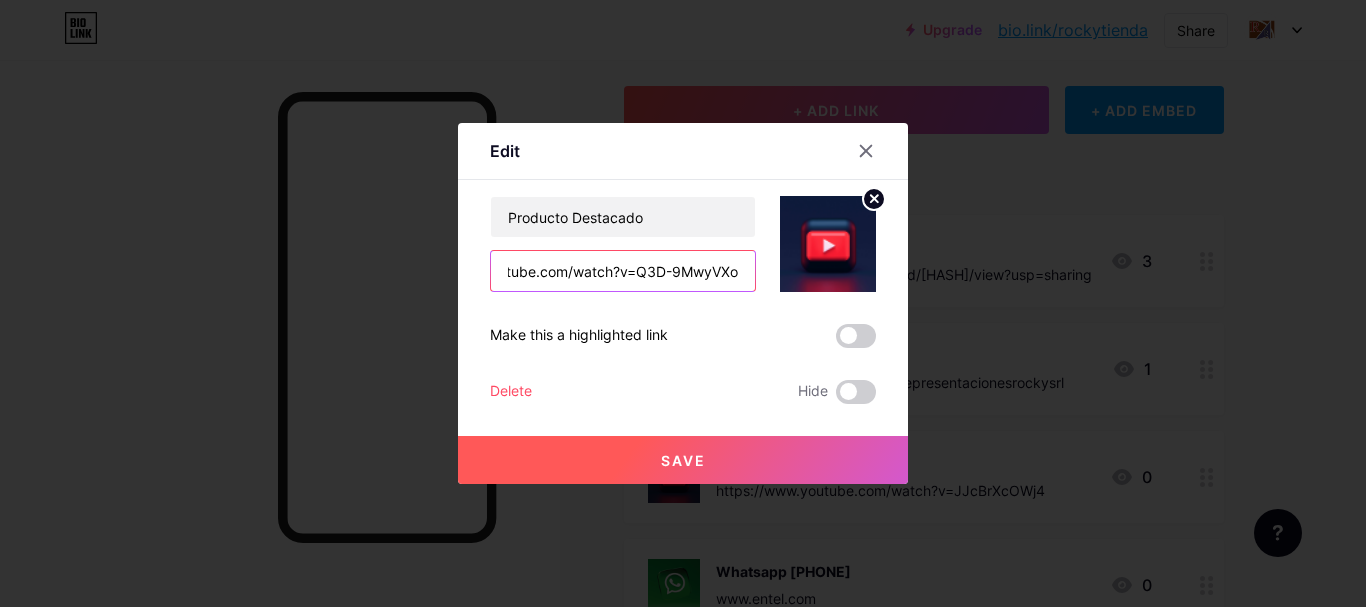type on "https://www.youtube.com/watch?v=Q3D-9MwyVXo" 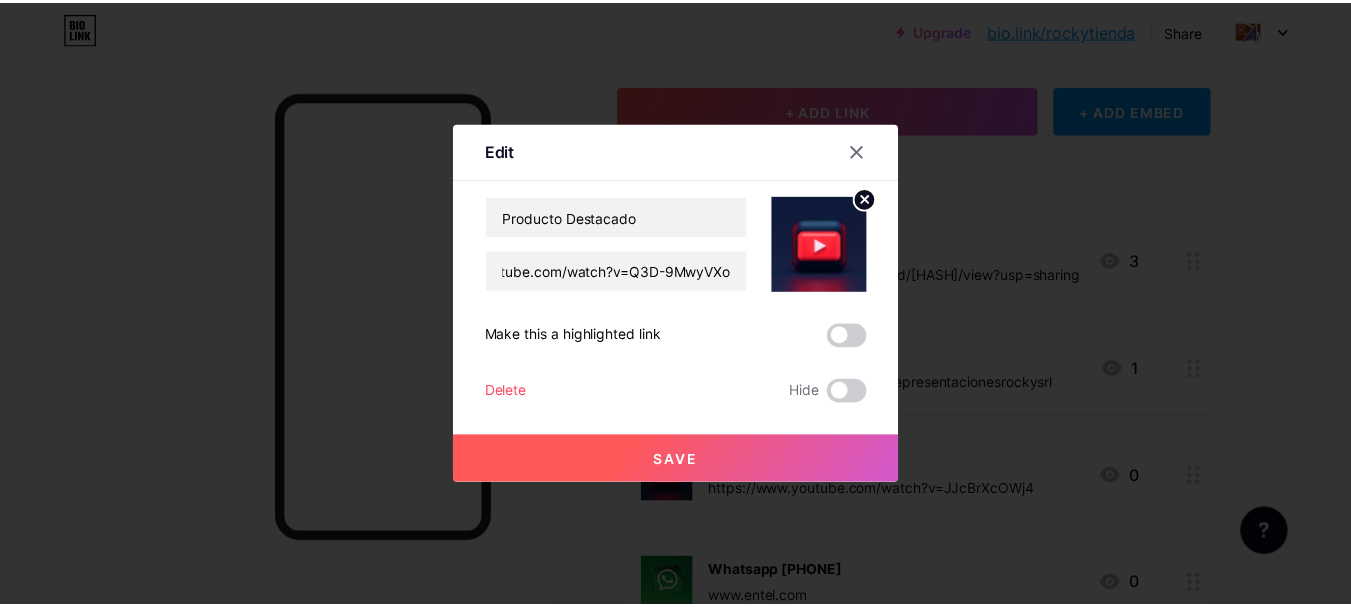 scroll, scrollTop: 0, scrollLeft: 0, axis: both 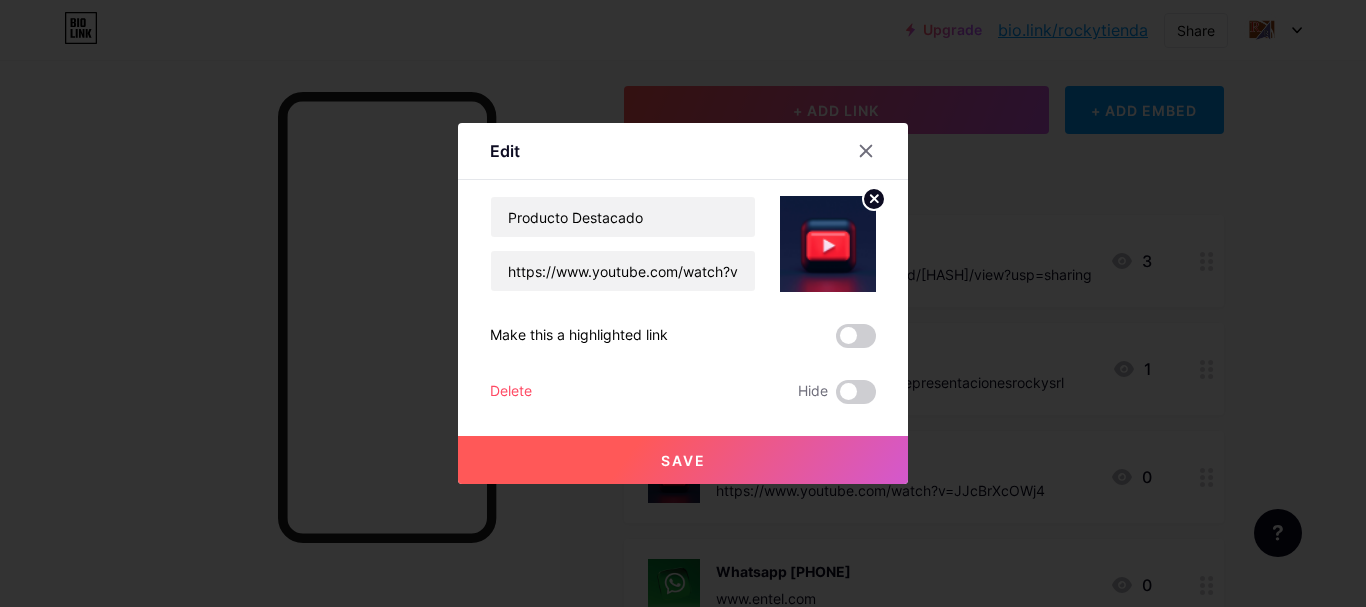 click on "Save" at bounding box center (683, 460) 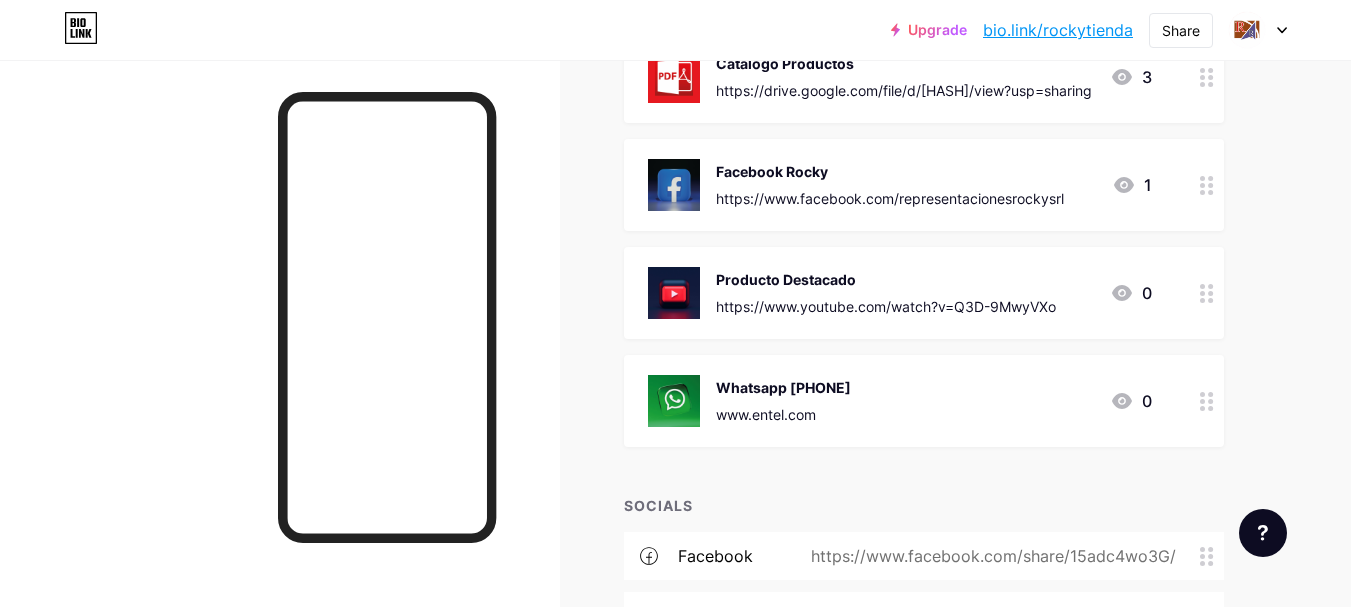 scroll, scrollTop: 300, scrollLeft: 0, axis: vertical 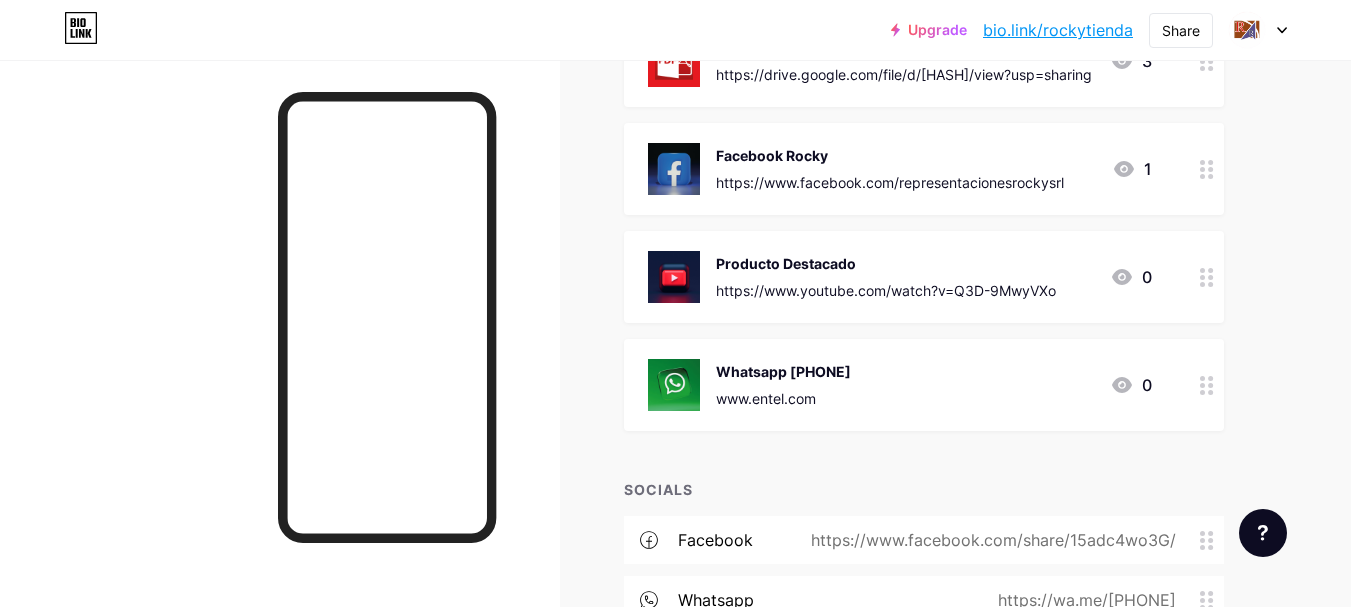 click 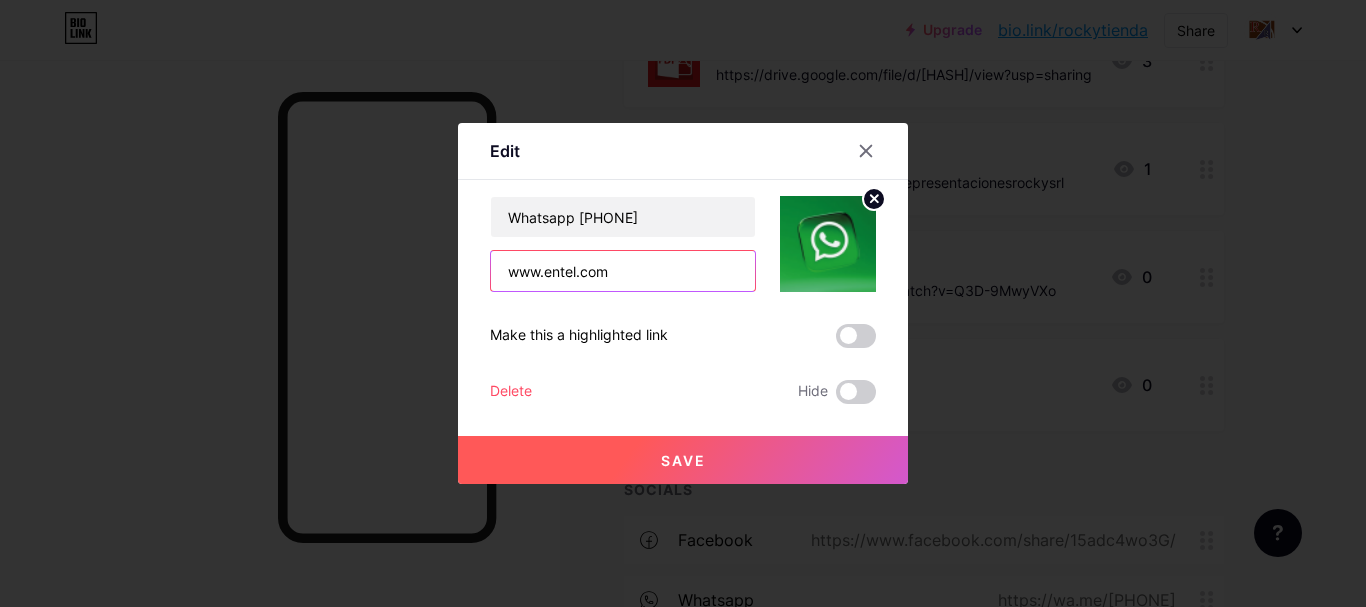 drag, startPoint x: 655, startPoint y: 276, endPoint x: 416, endPoint y: 260, distance: 239.53497 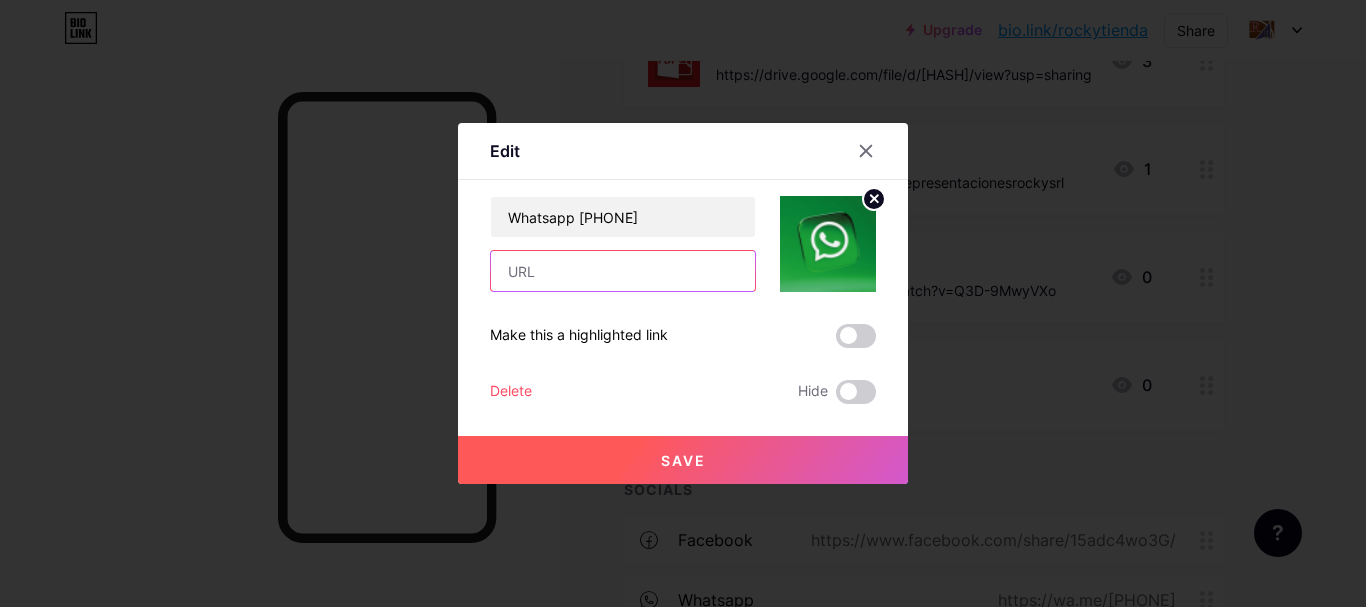 paste on "https://wa.me/[PHONE]" 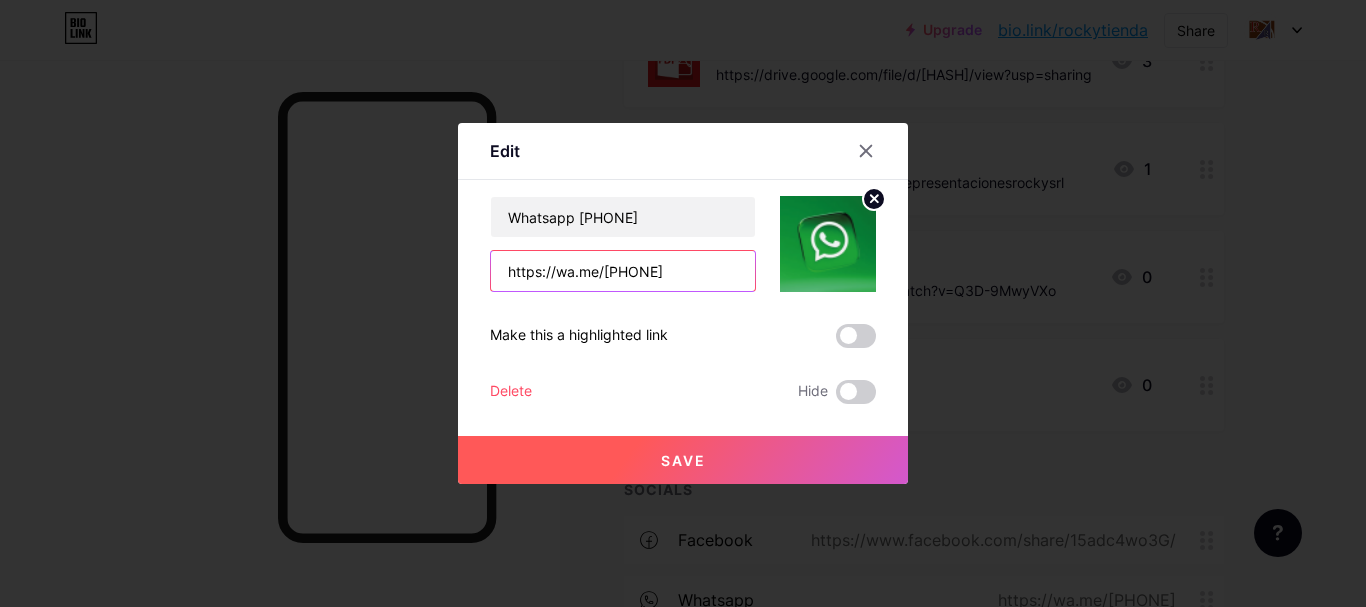 click on "https://wa.me/[PHONE]" at bounding box center [623, 271] 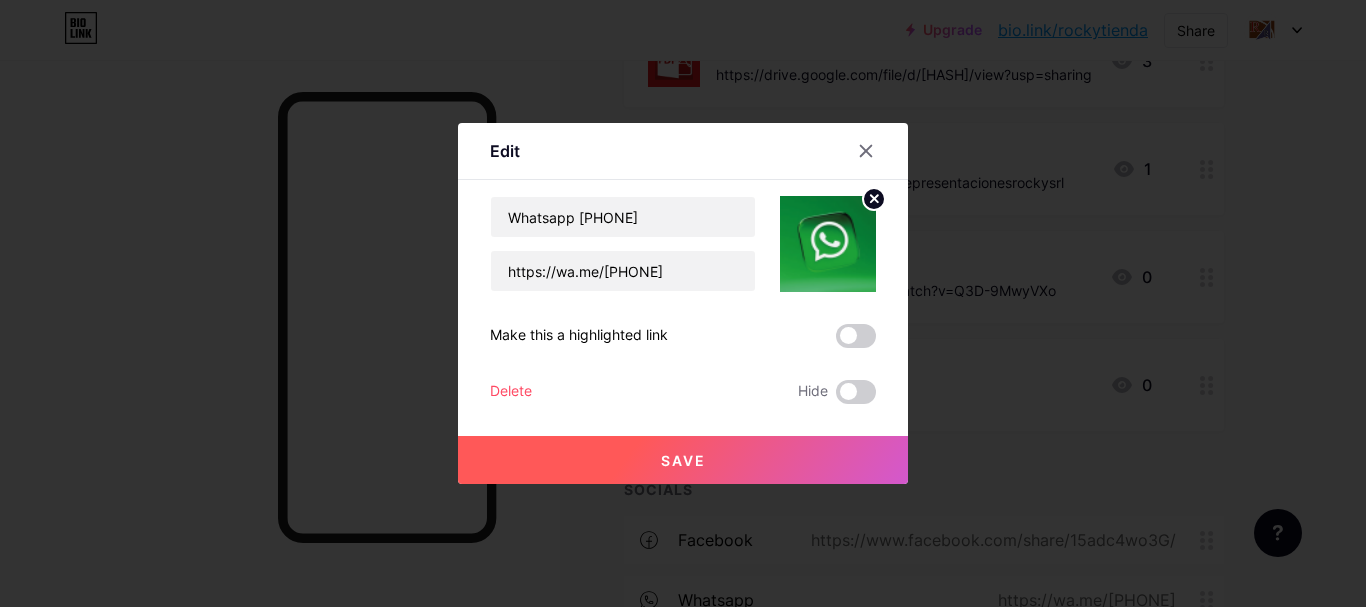 click on "Save" at bounding box center (683, 460) 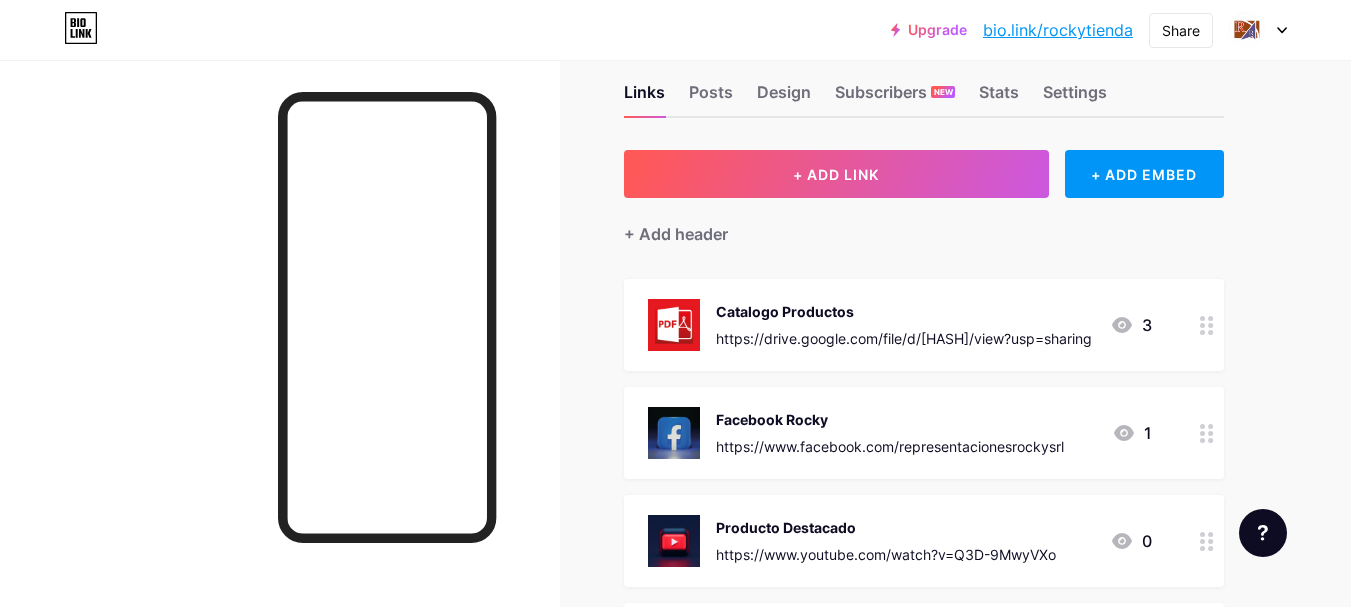scroll, scrollTop: 0, scrollLeft: 0, axis: both 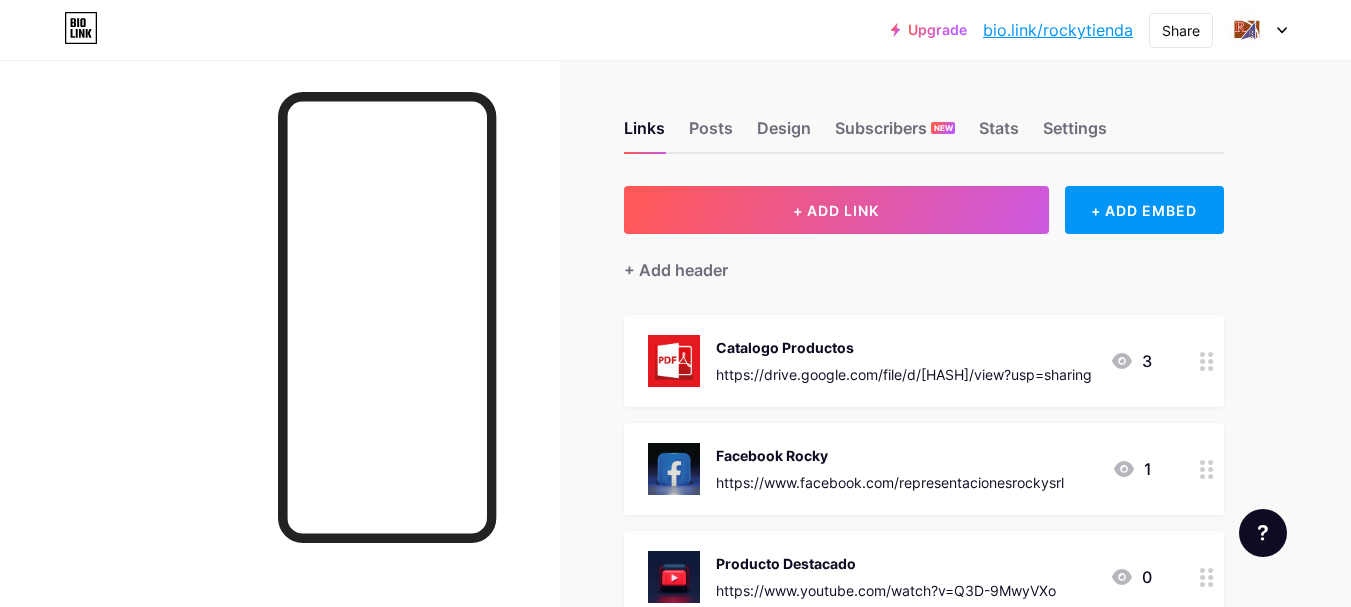 click on "bio.link/rockytienda" at bounding box center [1058, 30] 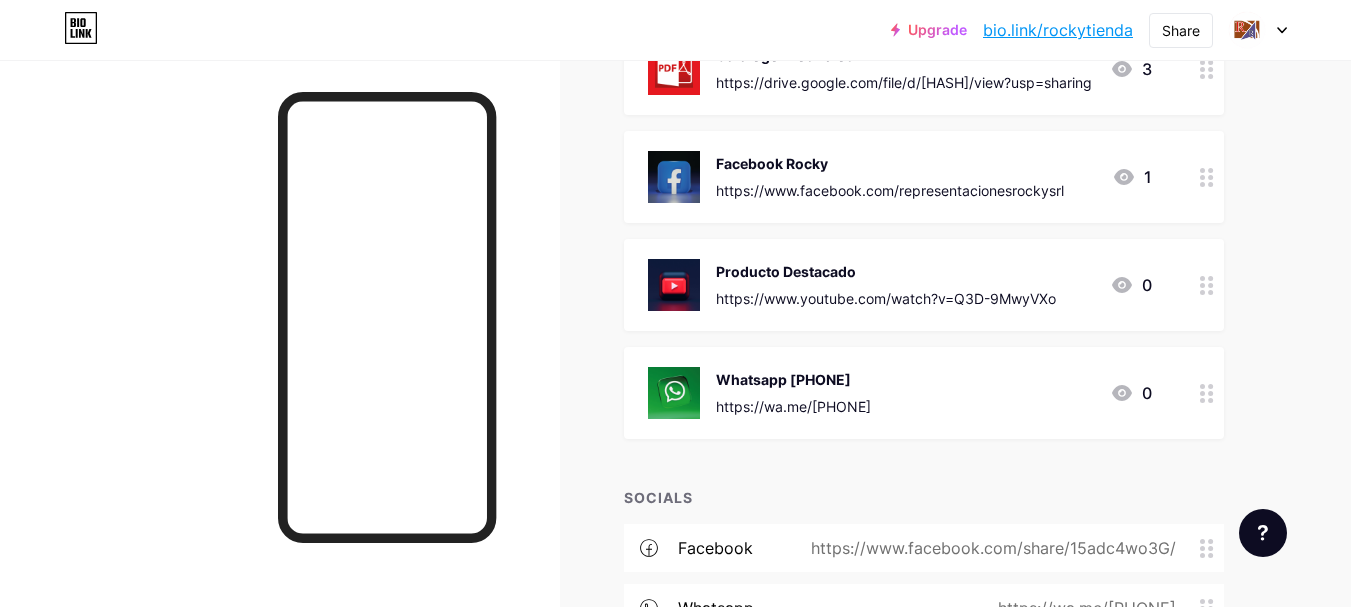 scroll, scrollTop: 300, scrollLeft: 0, axis: vertical 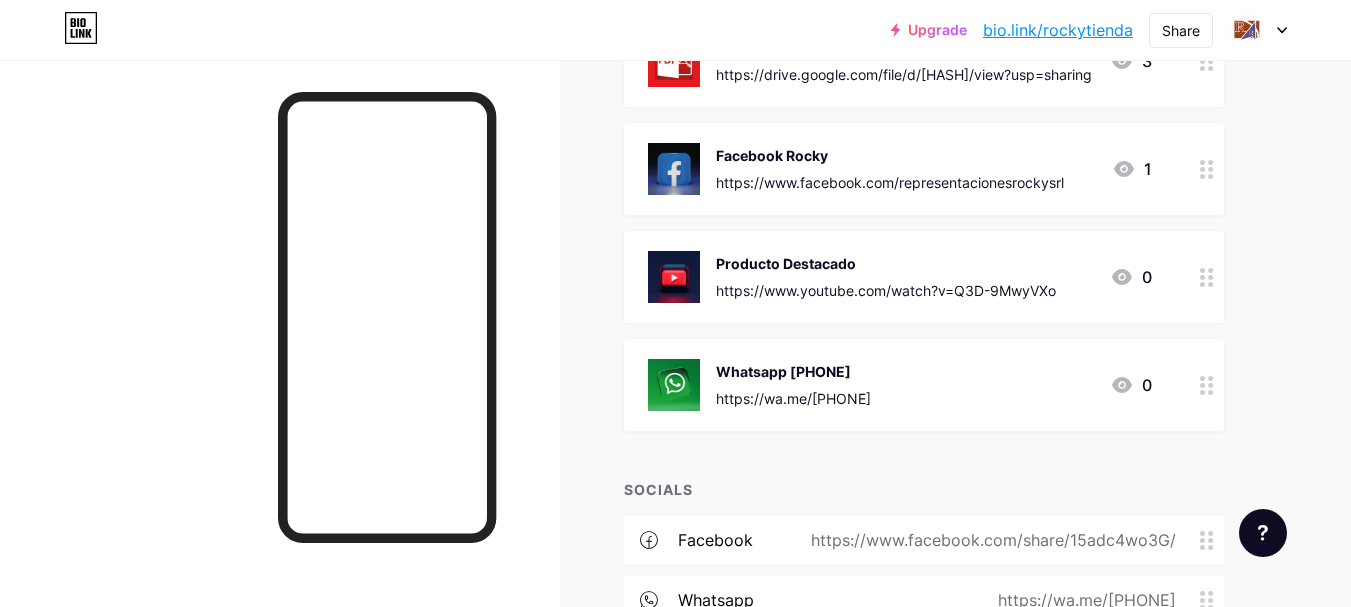 click on "https://wa.me/[PHONE]" at bounding box center [793, 398] 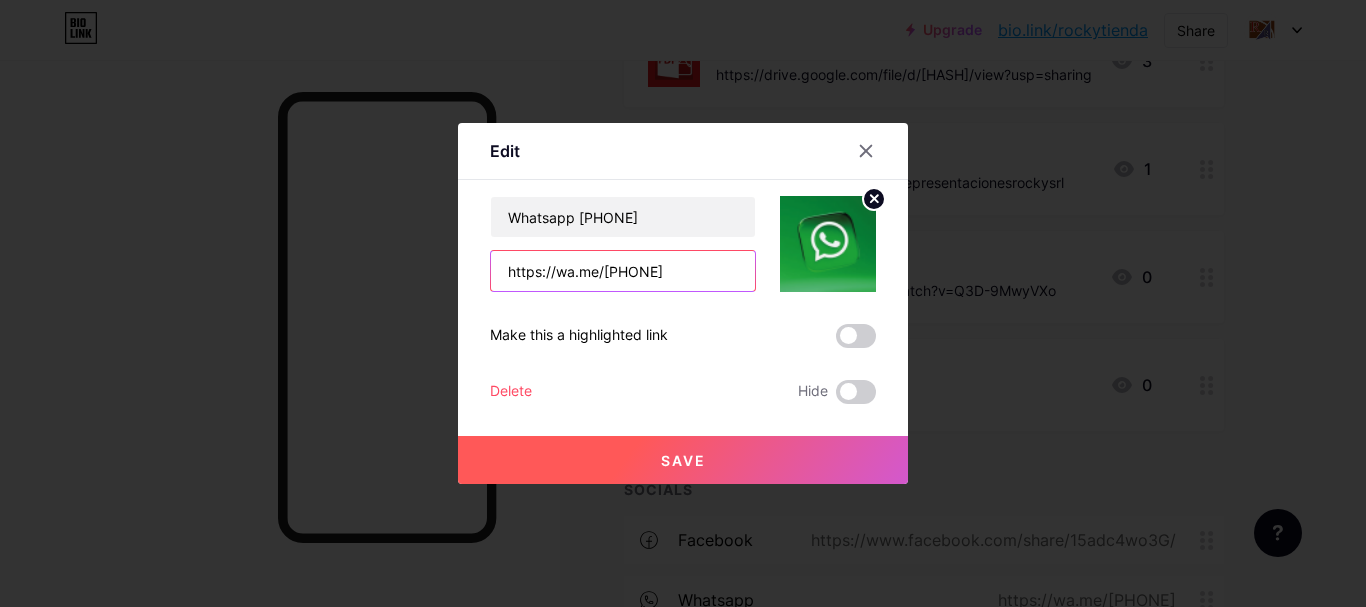 drag, startPoint x: 718, startPoint y: 266, endPoint x: 381, endPoint y: 239, distance: 338.07986 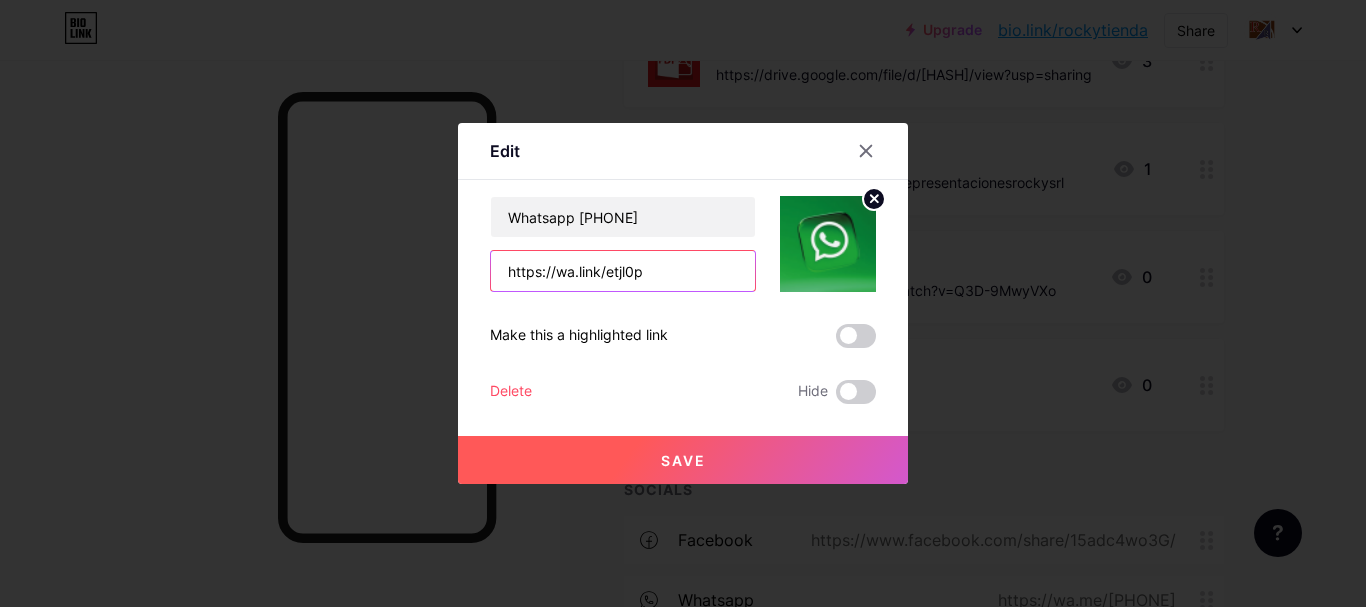 type on "https://wa.link/etjl0p" 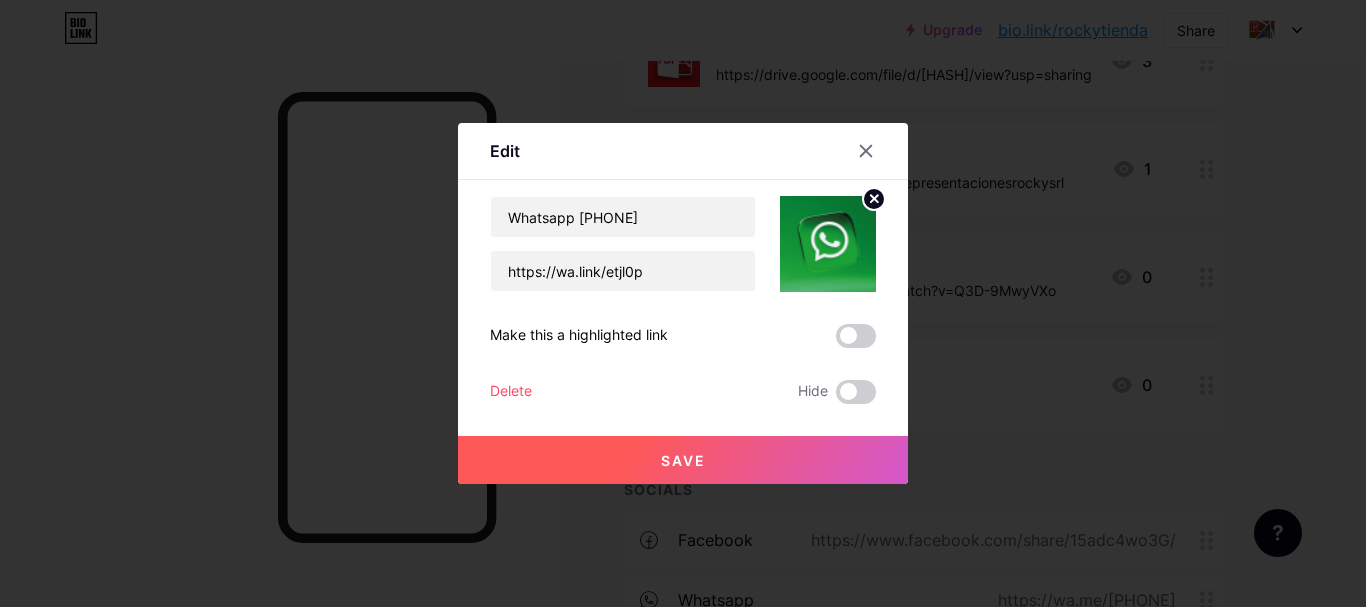 click on "Save" at bounding box center [683, 460] 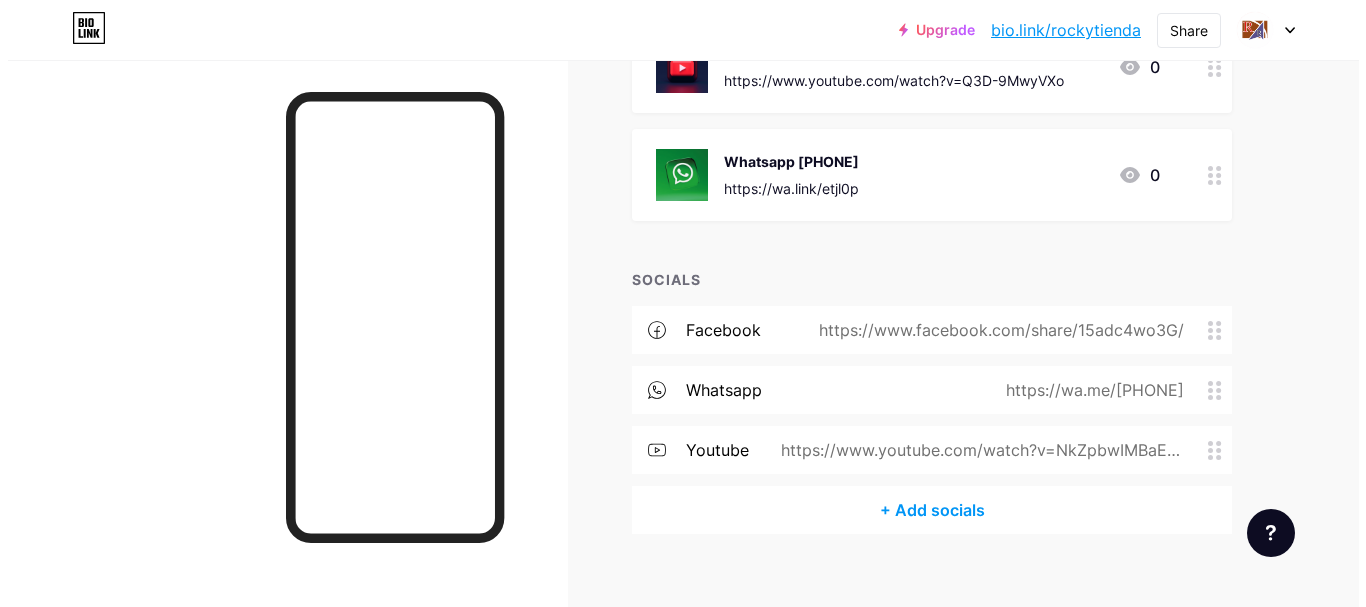 scroll, scrollTop: 536, scrollLeft: 0, axis: vertical 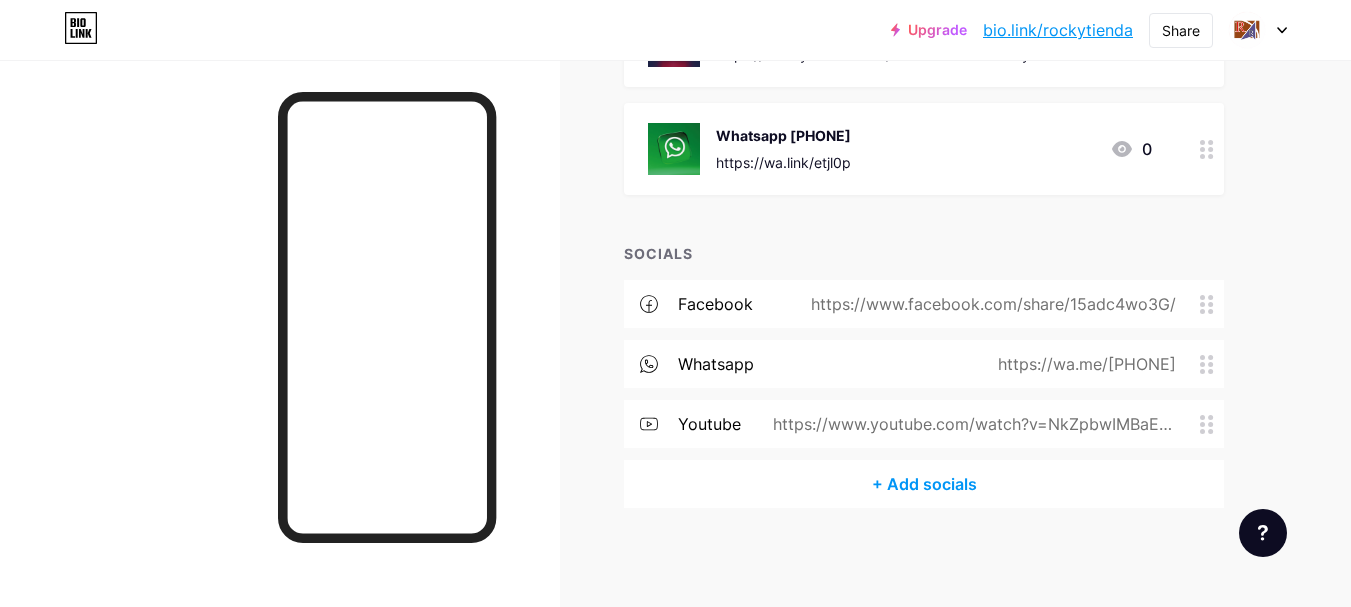 click 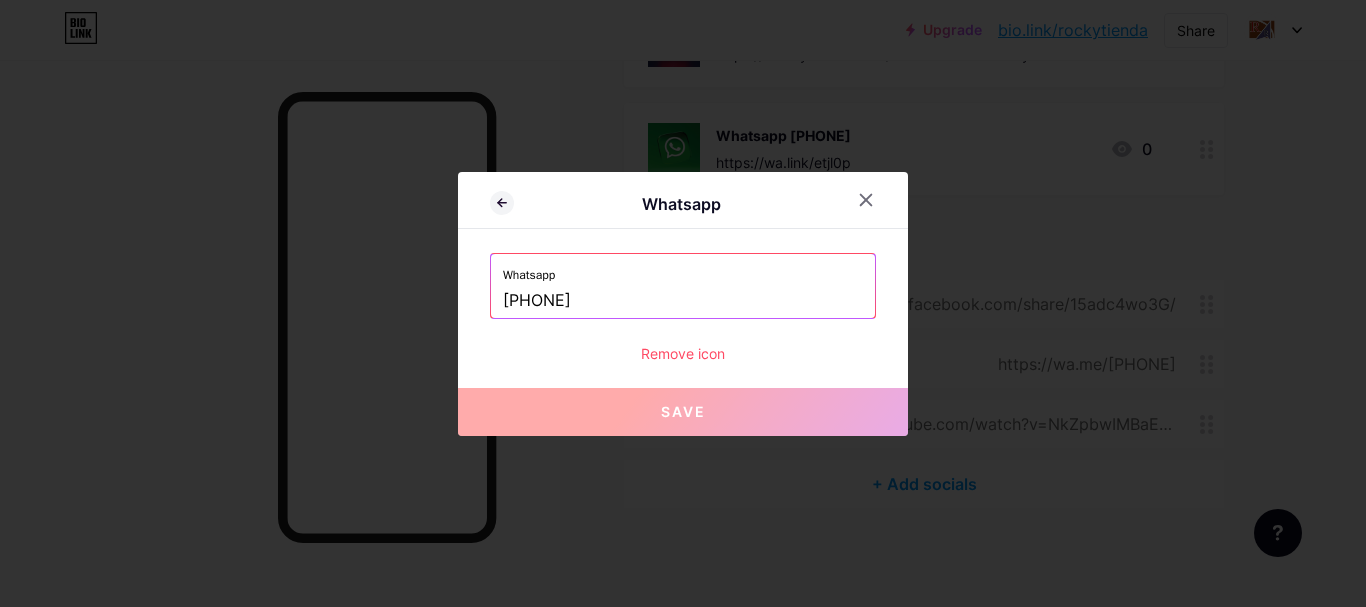 drag, startPoint x: 664, startPoint y: 312, endPoint x: 413, endPoint y: 313, distance: 251.002 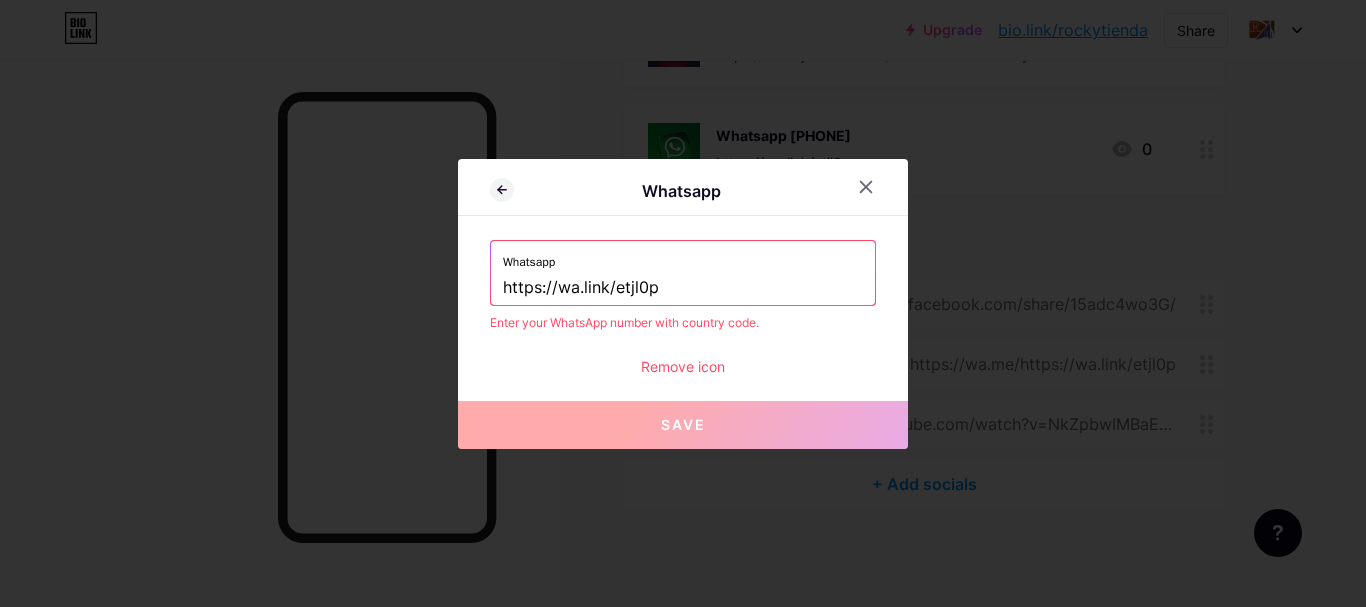 drag, startPoint x: 692, startPoint y: 286, endPoint x: 475, endPoint y: 288, distance: 217.00922 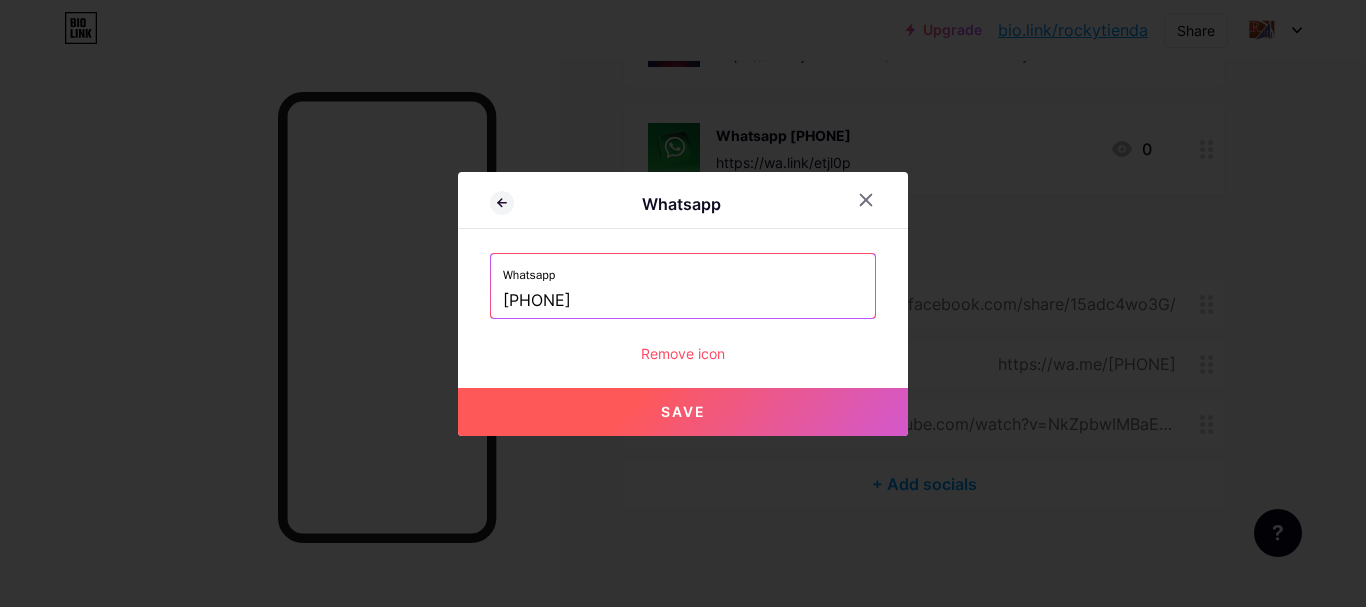 click on "Save" at bounding box center (683, 412) 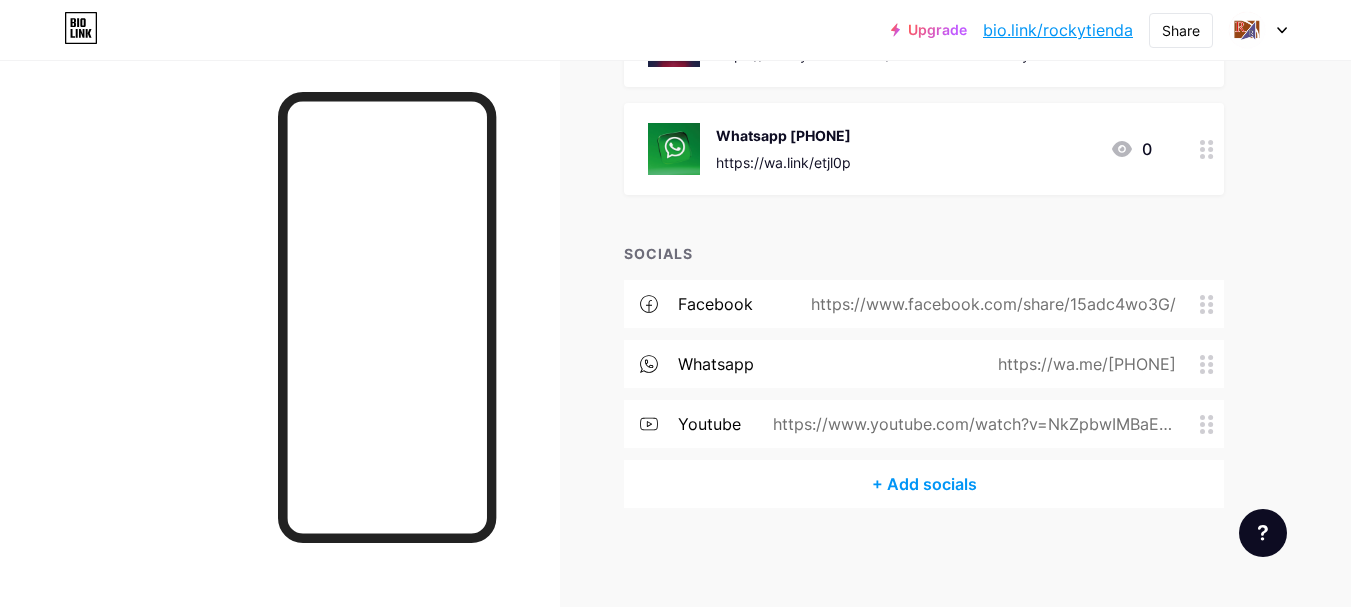 click on "https://www.youtube.com/watch?v=NkZpbwIMBaE&t=29s" at bounding box center [970, 424] 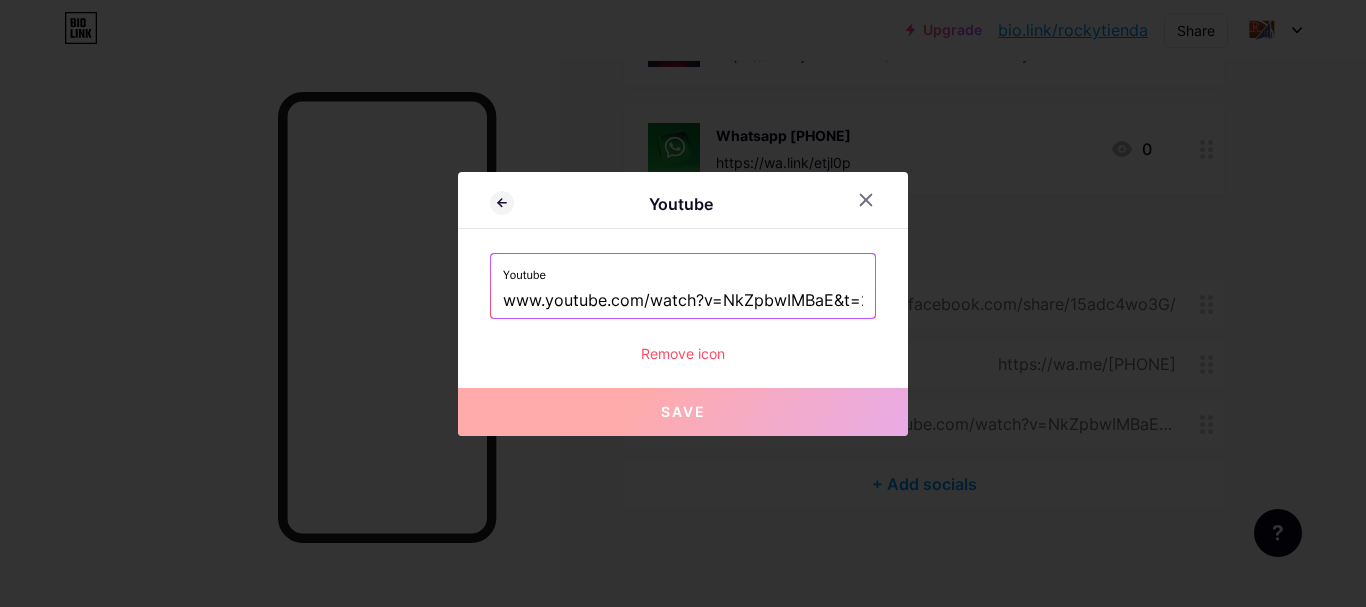 click on "www.youtube.com/watch?v=NkZpbwIMBaE&t=29s" at bounding box center [683, 301] 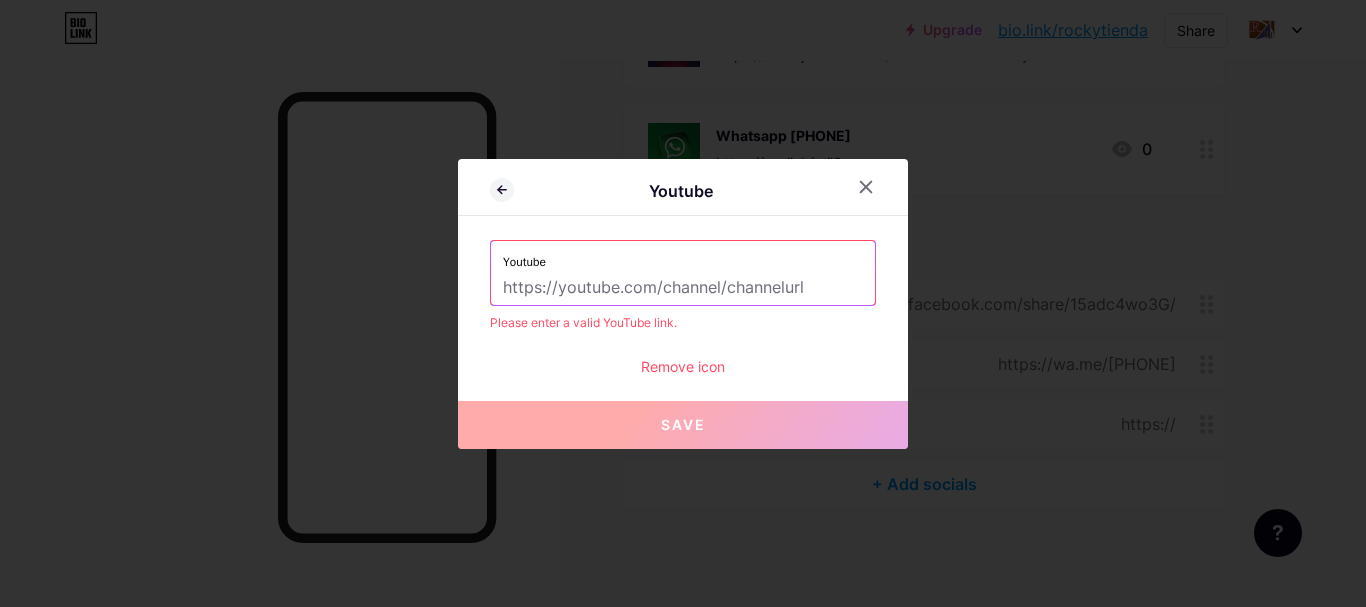 paste on "https://www.youtube.com/watch?v=i2IIyqWTFBs" 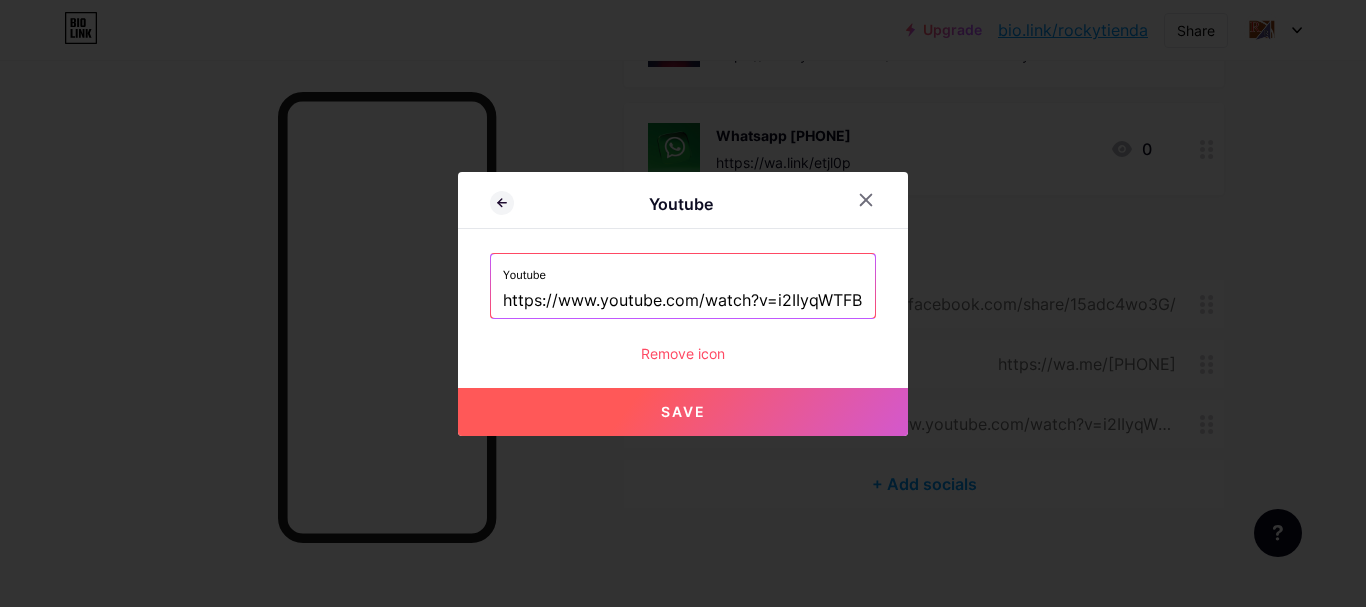 scroll, scrollTop: 0, scrollLeft: 8, axis: horizontal 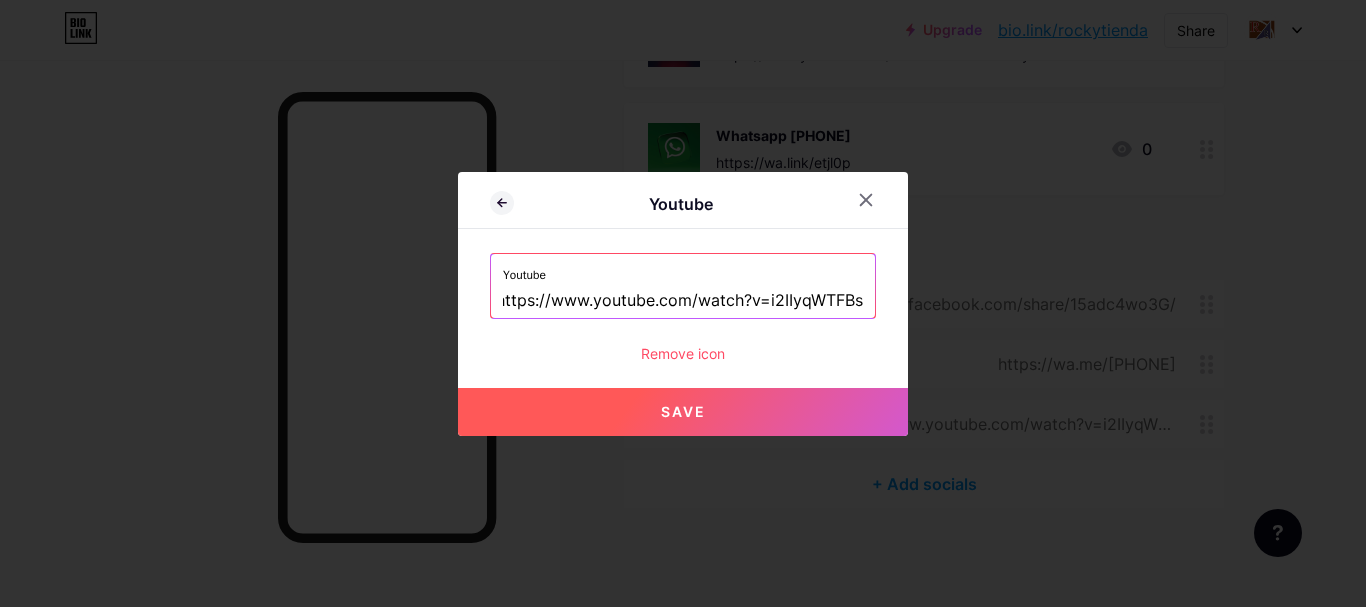 type on "https://www.youtube.com/watch?v=i2IIyqWTFBs" 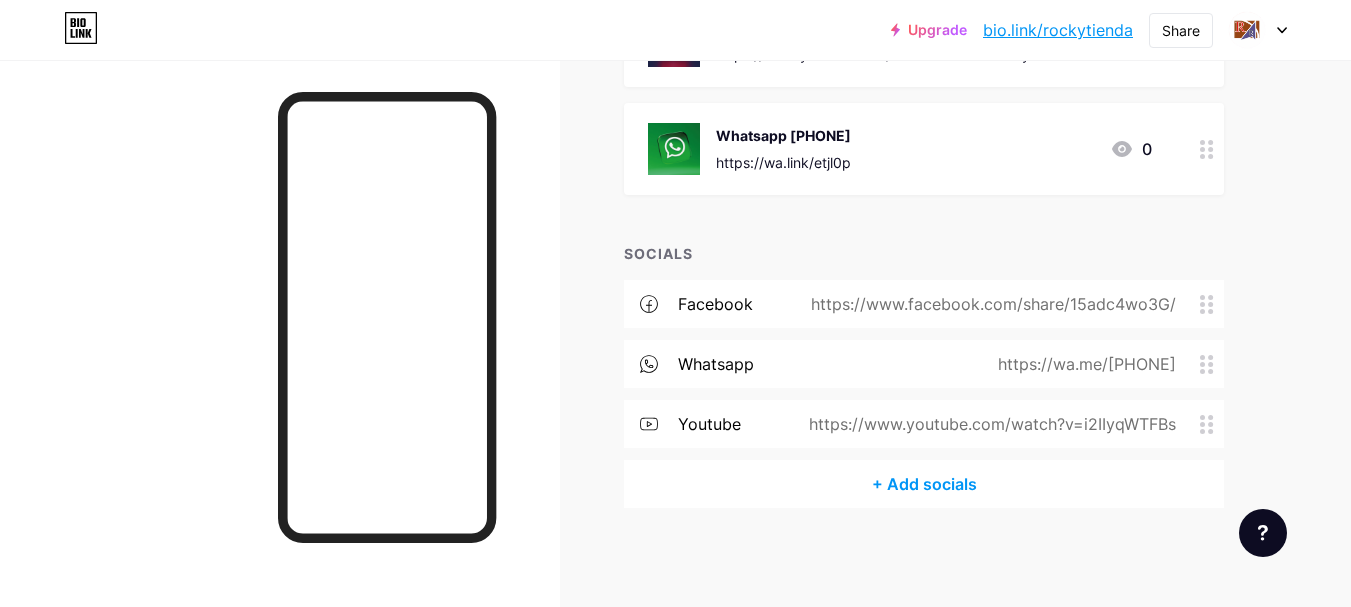 click on "https://www.facebook.com/share/15adc4wo3G/" at bounding box center [989, 304] 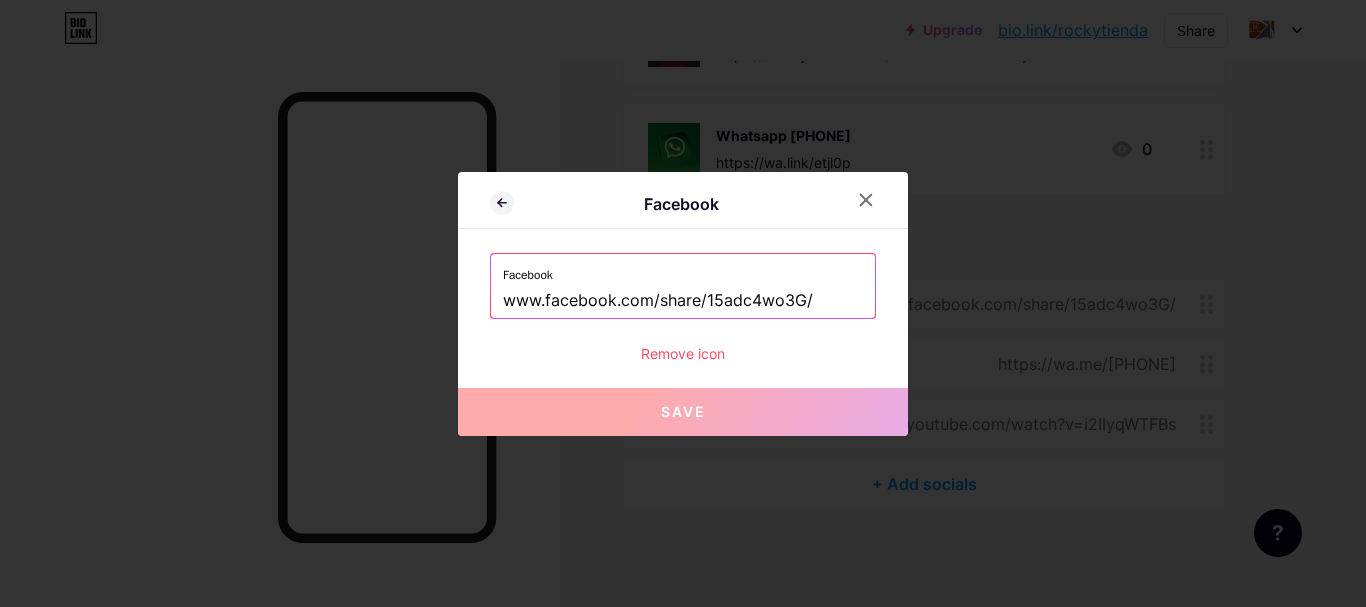 drag, startPoint x: 836, startPoint y: 307, endPoint x: 371, endPoint y: 302, distance: 465.0269 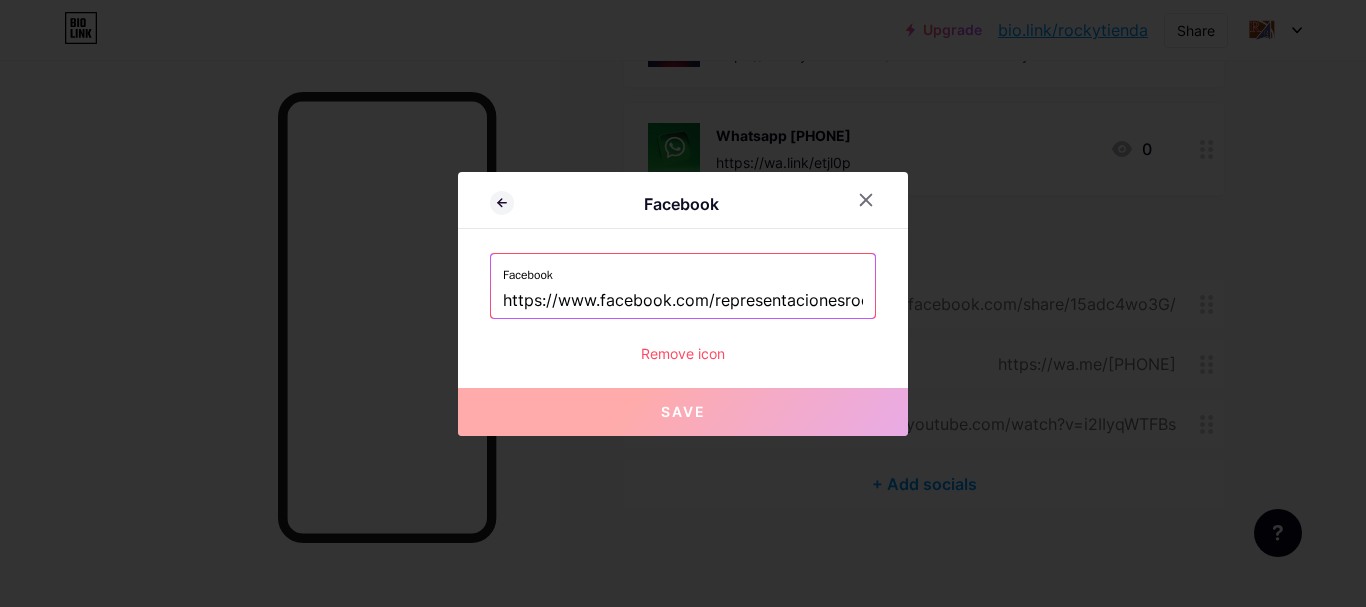 scroll, scrollTop: 0, scrollLeft: 47, axis: horizontal 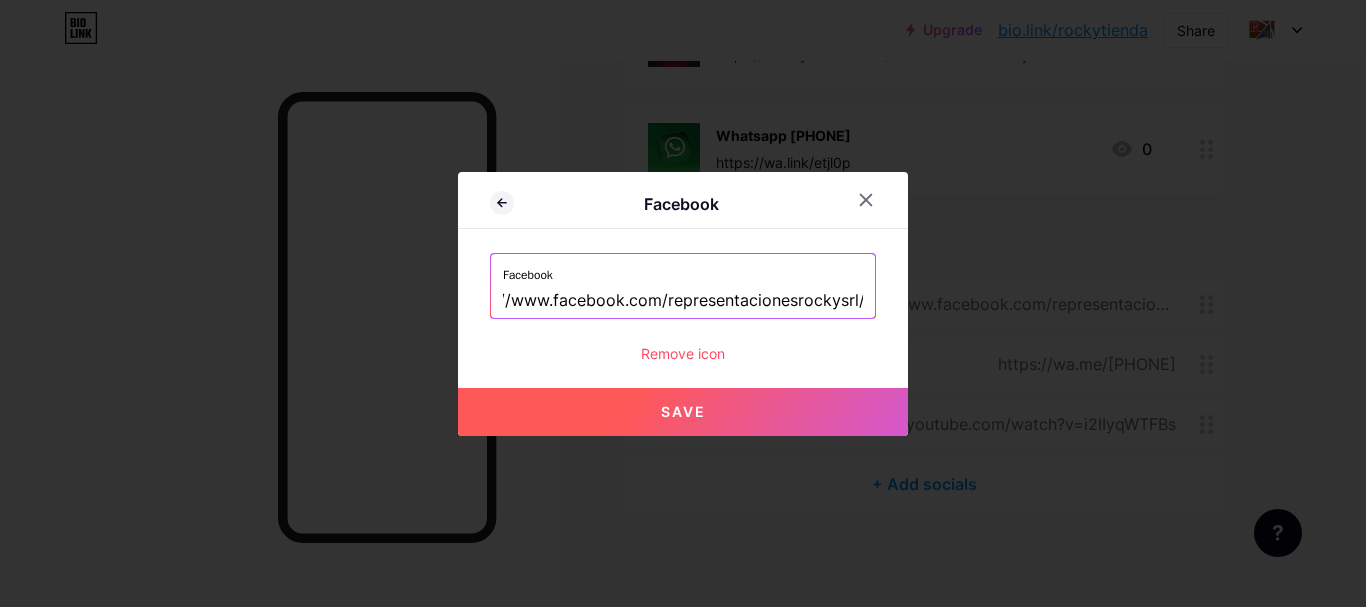 type on "https://www.facebook.com/representacionesrockysrl/" 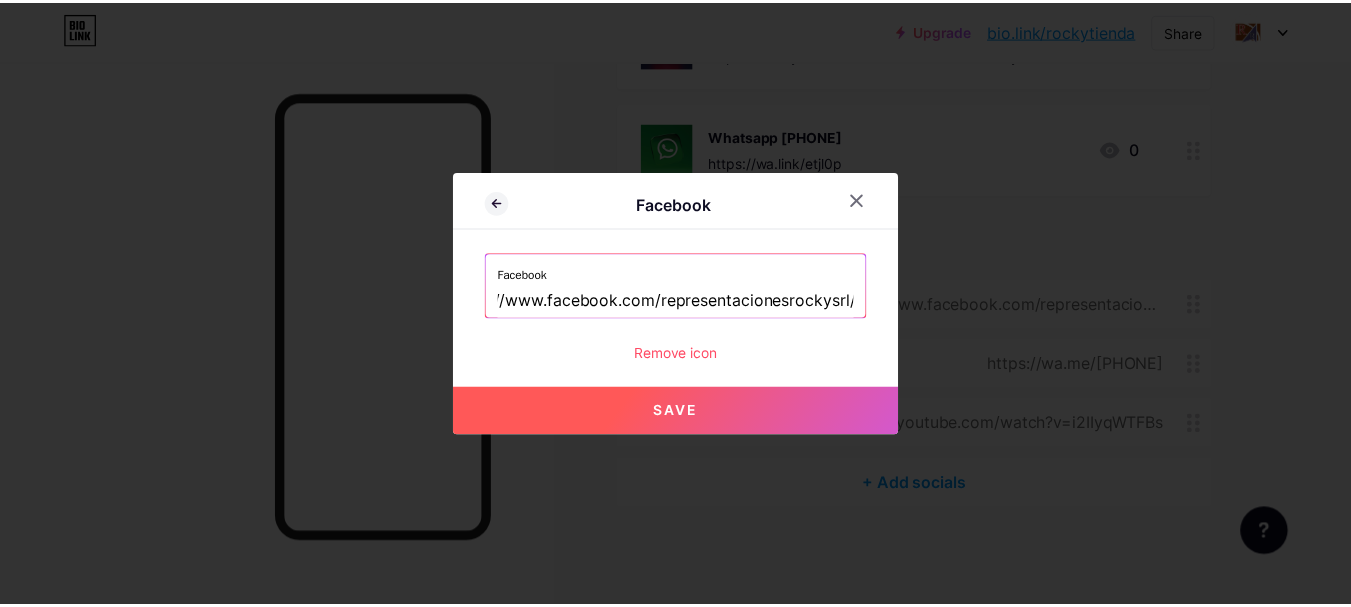 scroll, scrollTop: 0, scrollLeft: 0, axis: both 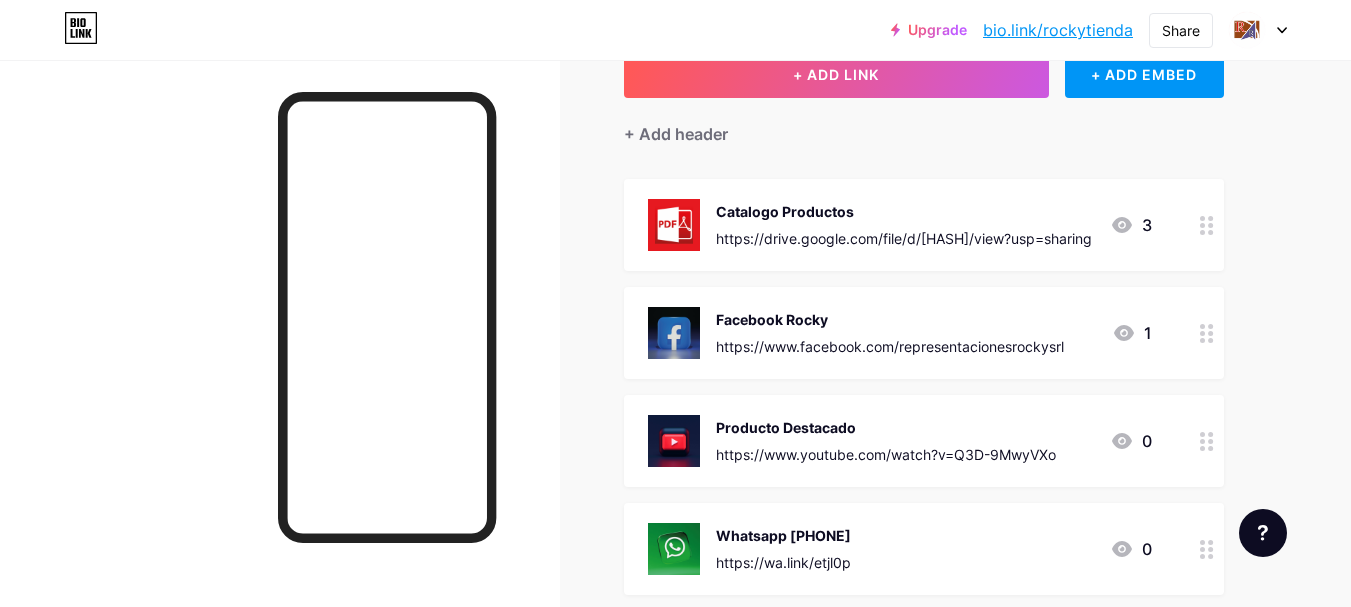 click on "Catalogo Productos" at bounding box center (904, 211) 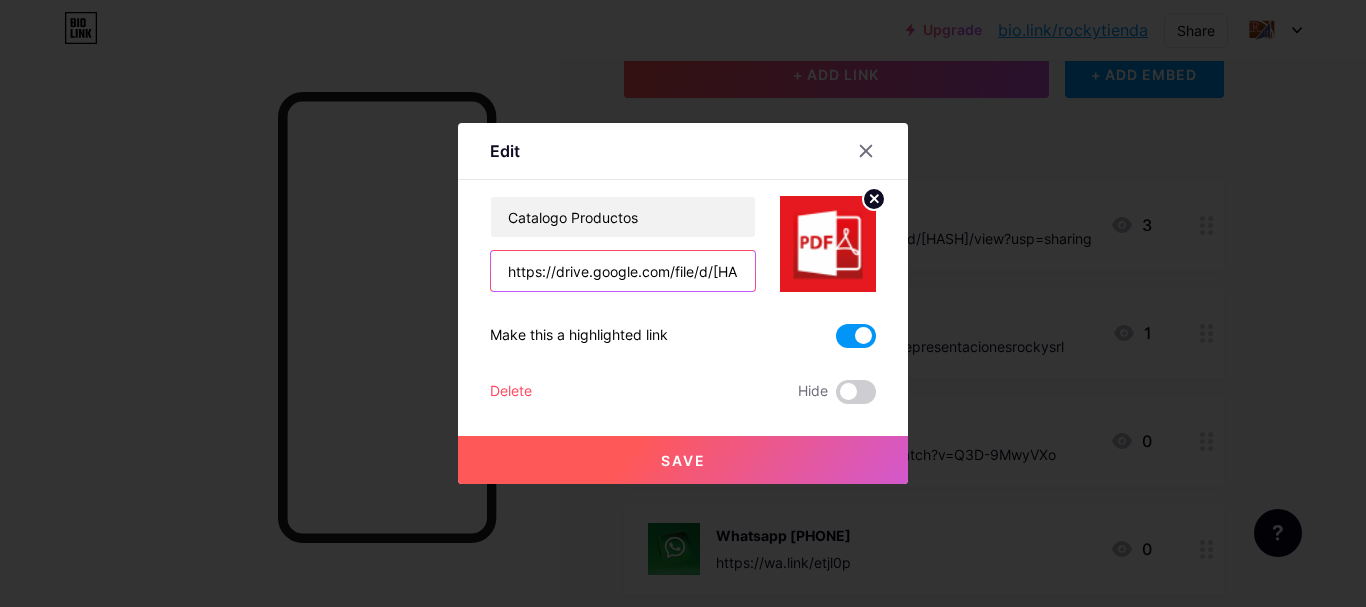 click on "https://drive.google.com/file/d/[HASH]/view?usp=sharing" at bounding box center (623, 271) 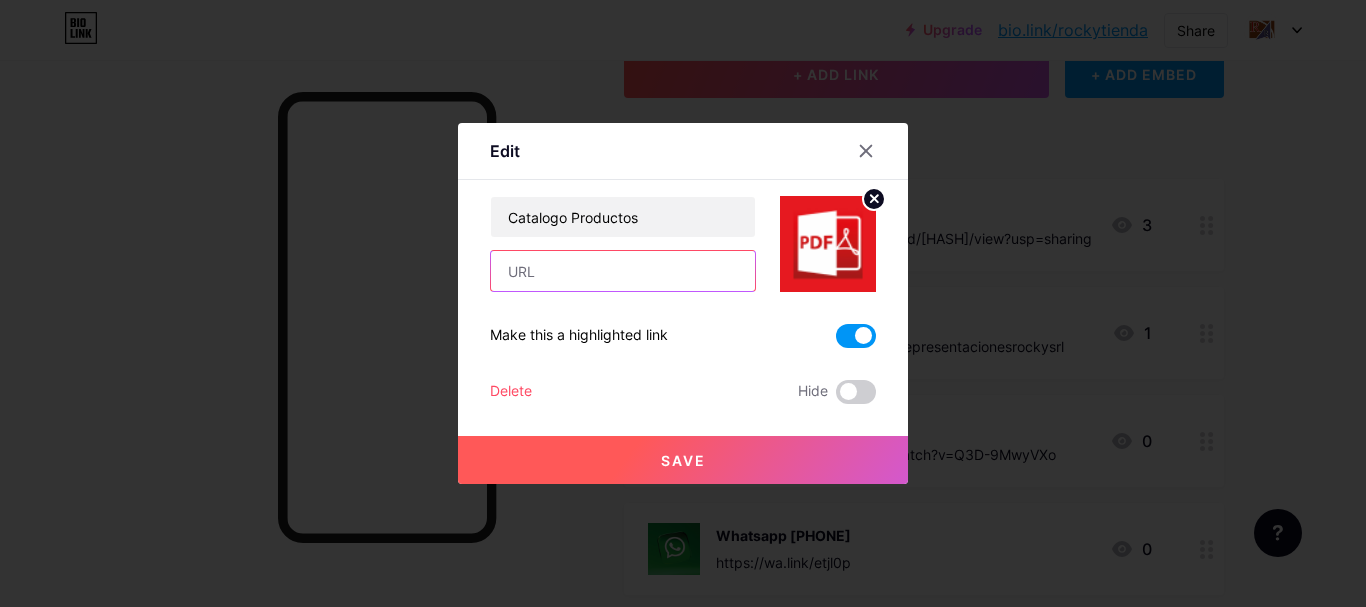 paste on "https://drive.google.com/file/d/[HASH]/view?usp=sharing" 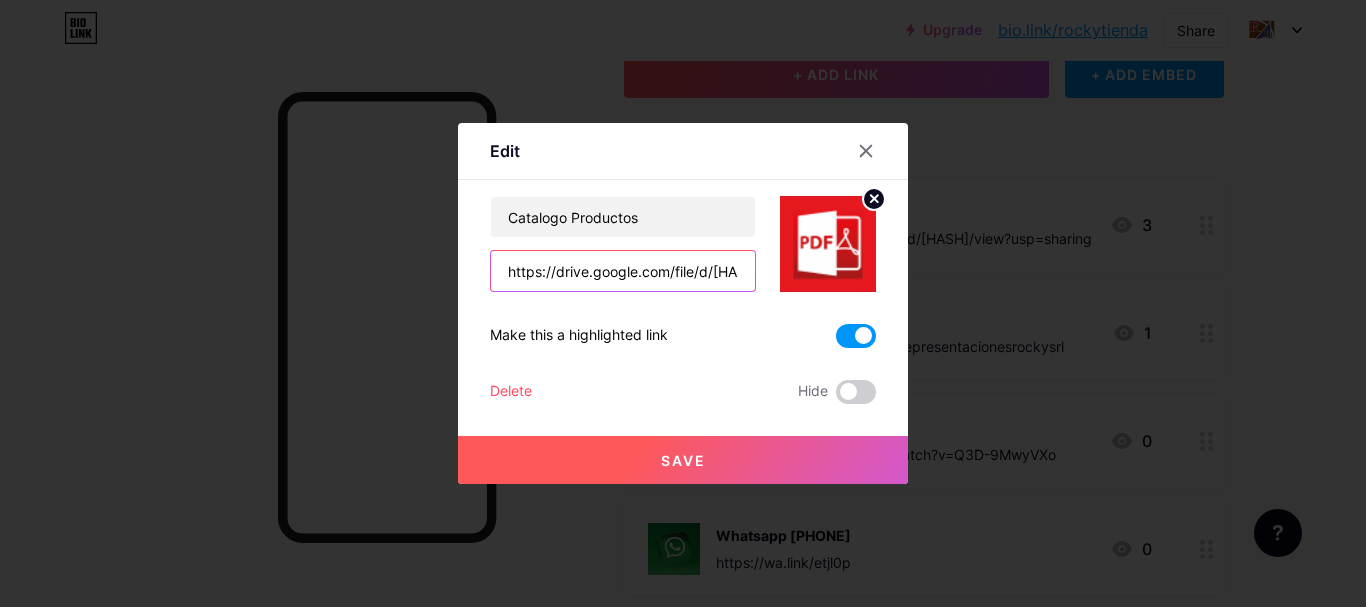 scroll, scrollTop: 0, scrollLeft: 386, axis: horizontal 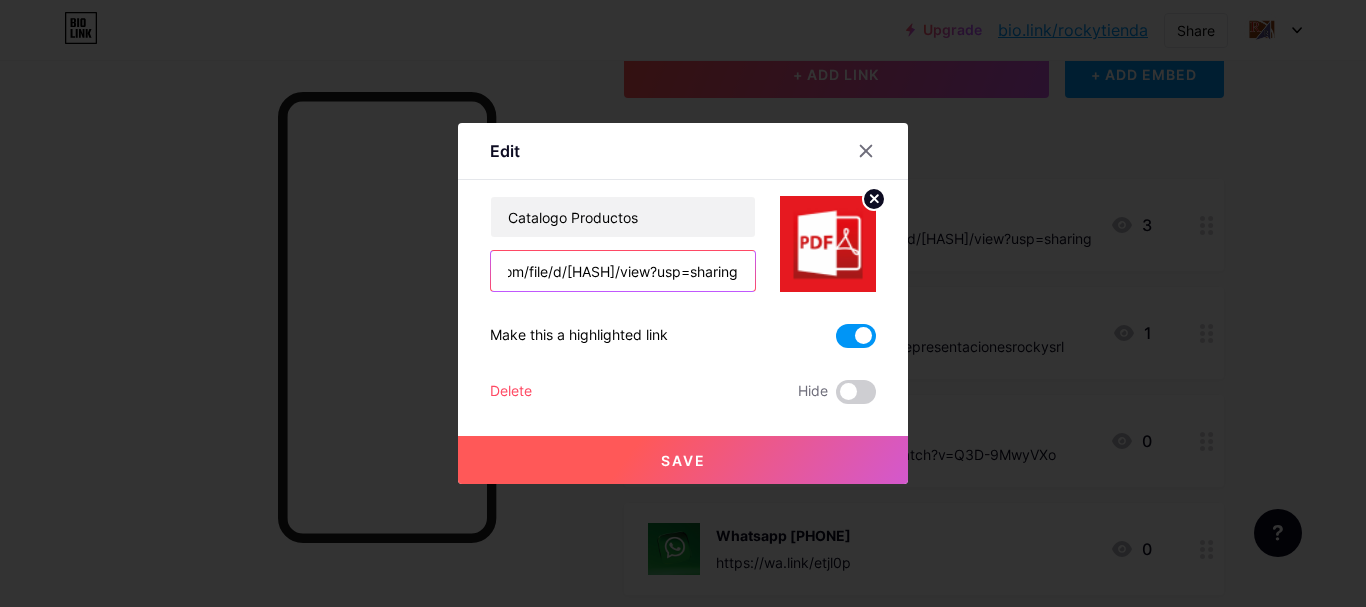 type on "https://drive.google.com/file/d/[HASH]/view?usp=sharing" 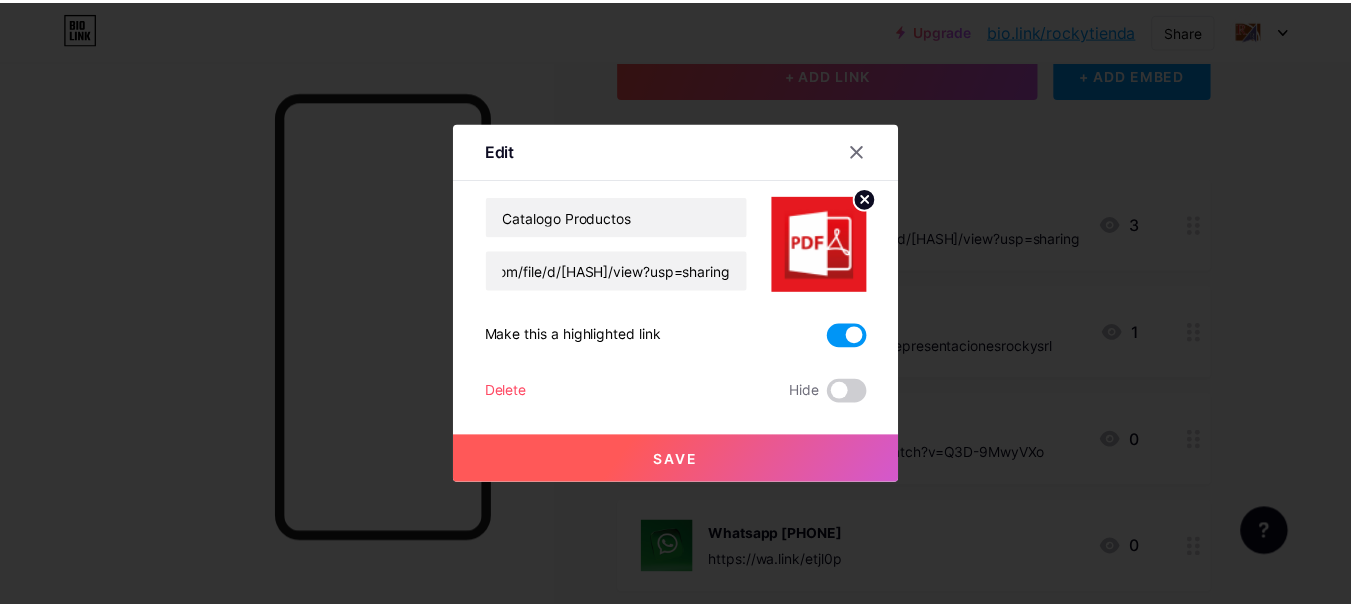 scroll, scrollTop: 0, scrollLeft: 0, axis: both 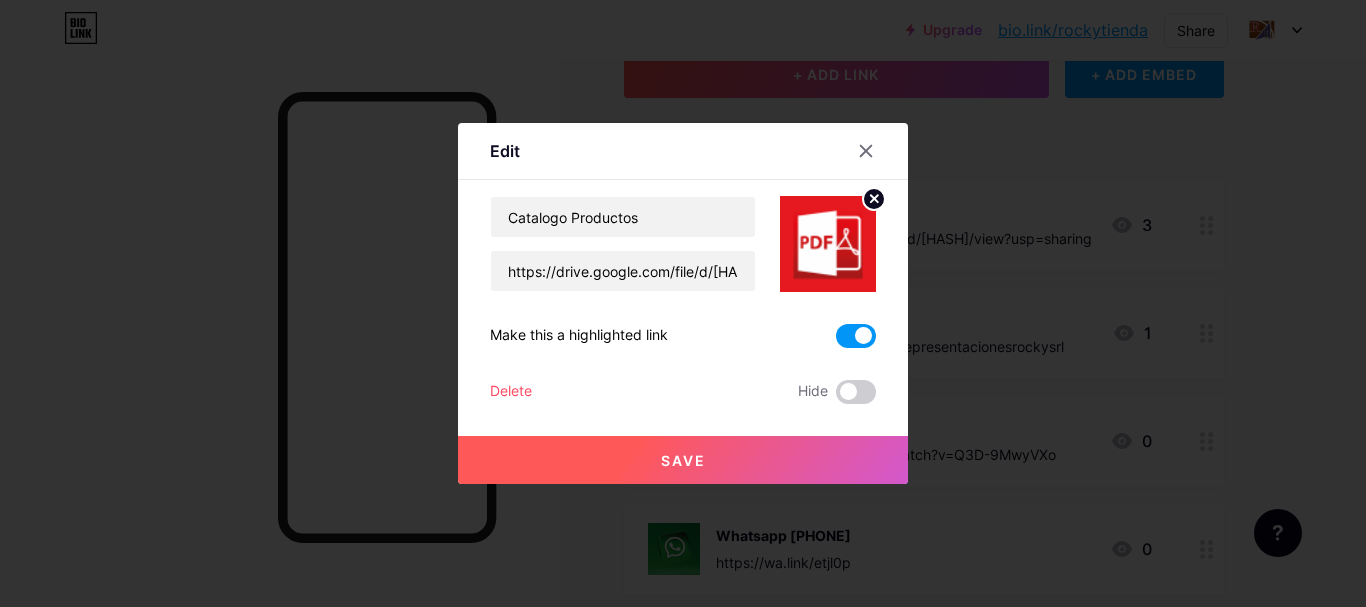 click on "Save" at bounding box center (683, 460) 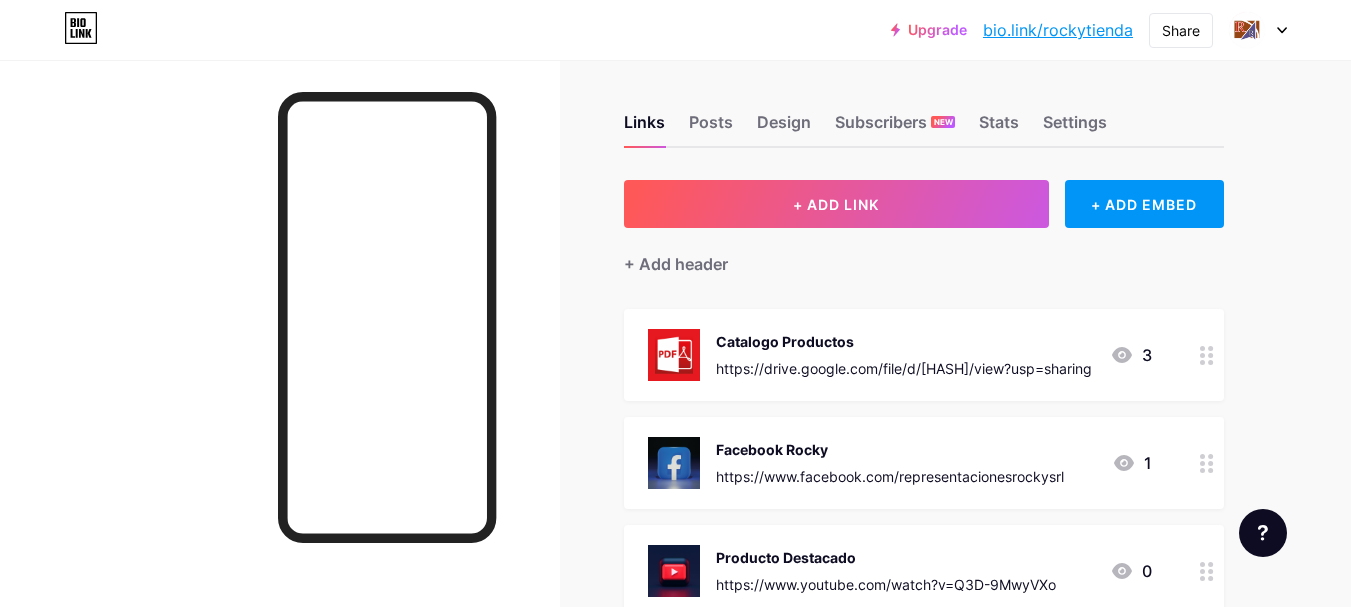 scroll, scrollTop: 0, scrollLeft: 0, axis: both 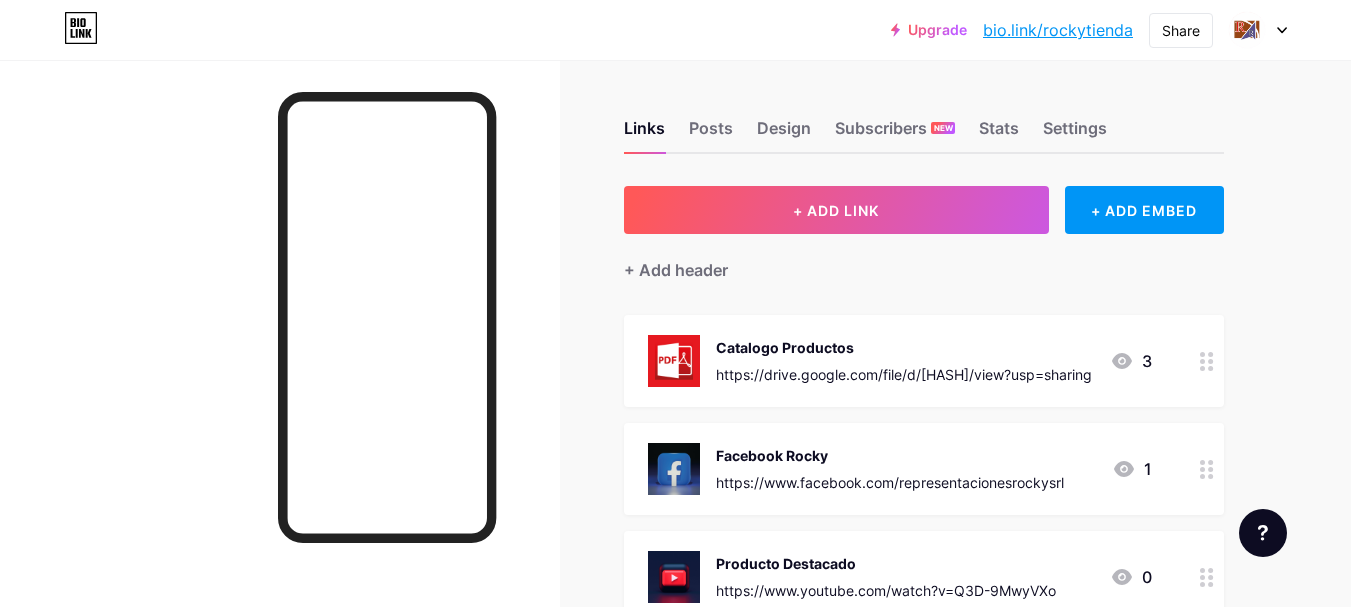 click on "bio.link/rockytienda" at bounding box center [1058, 30] 